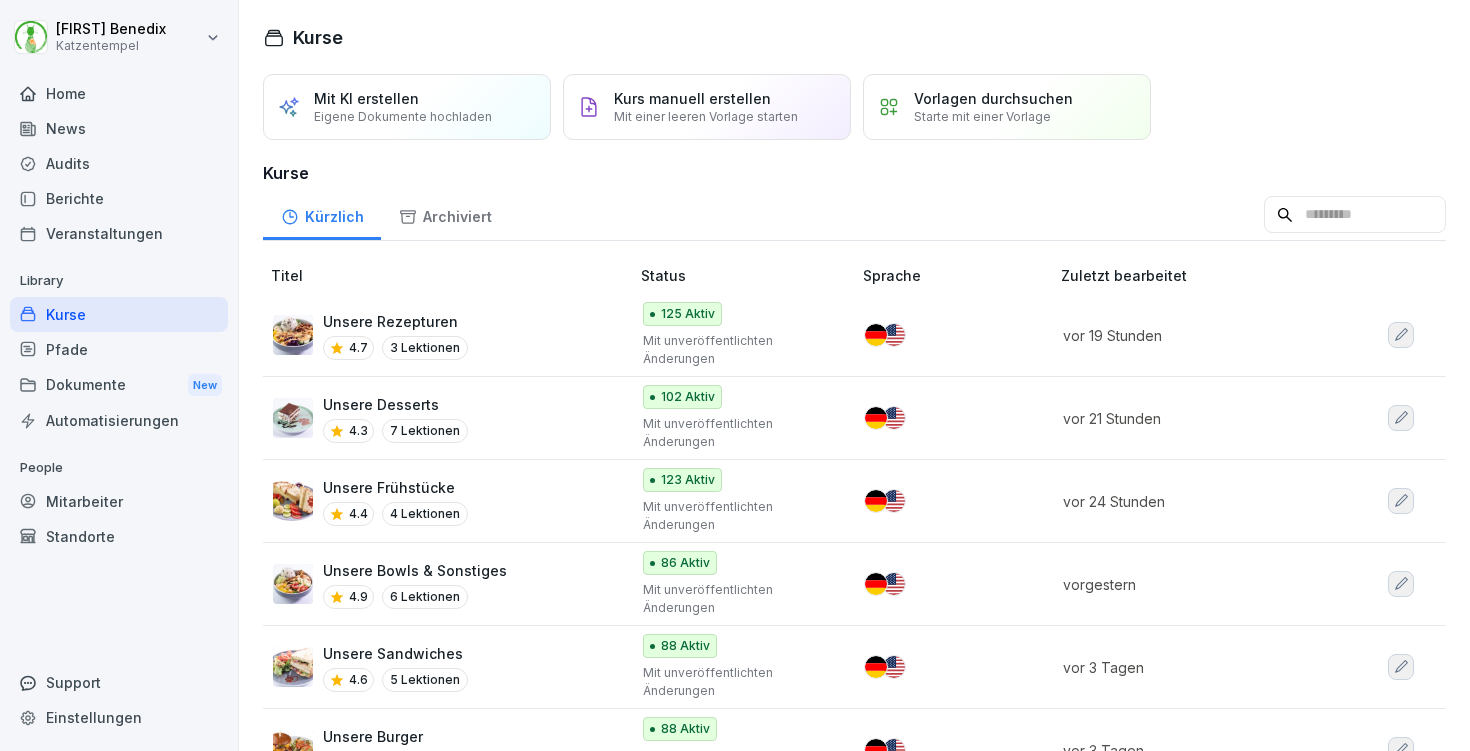 scroll, scrollTop: 0, scrollLeft: 0, axis: both 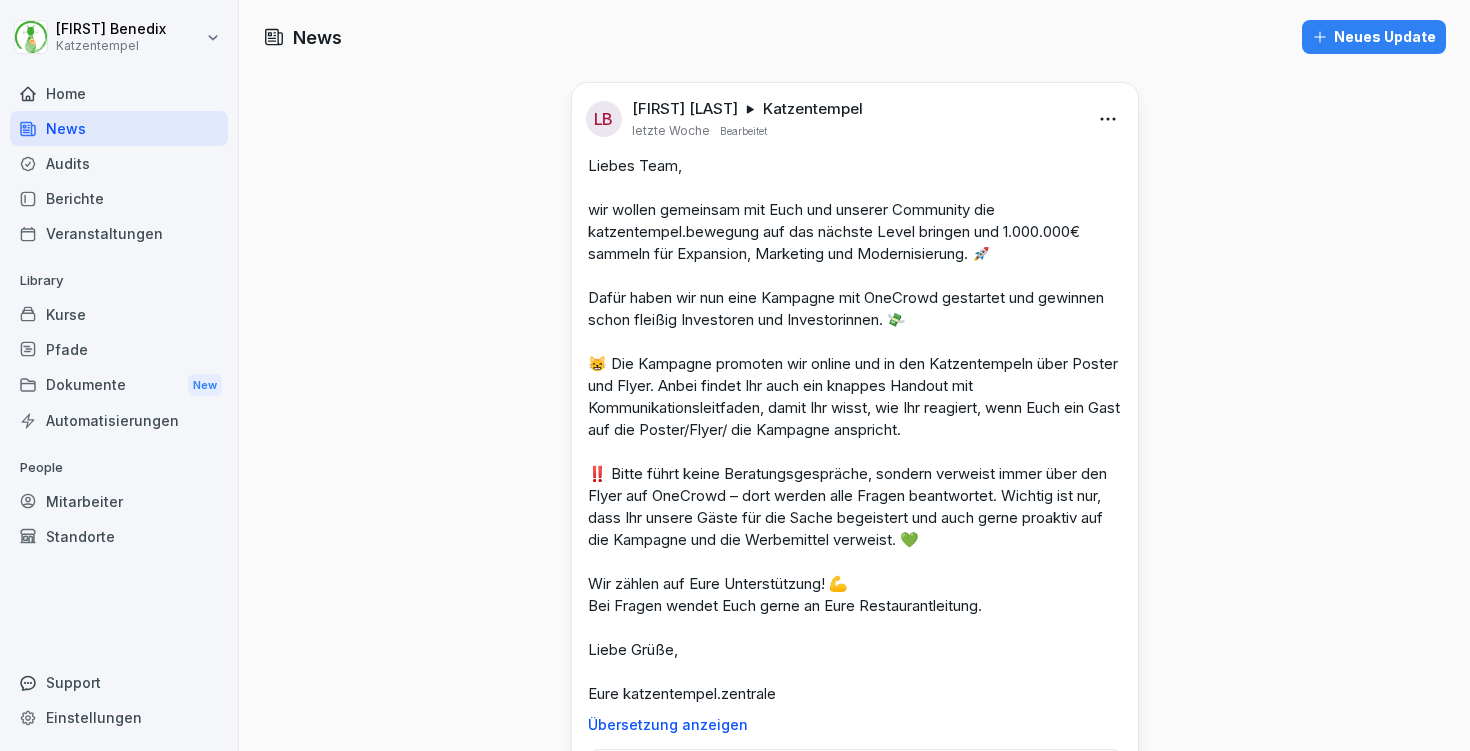 click on "Home" at bounding box center [119, 93] 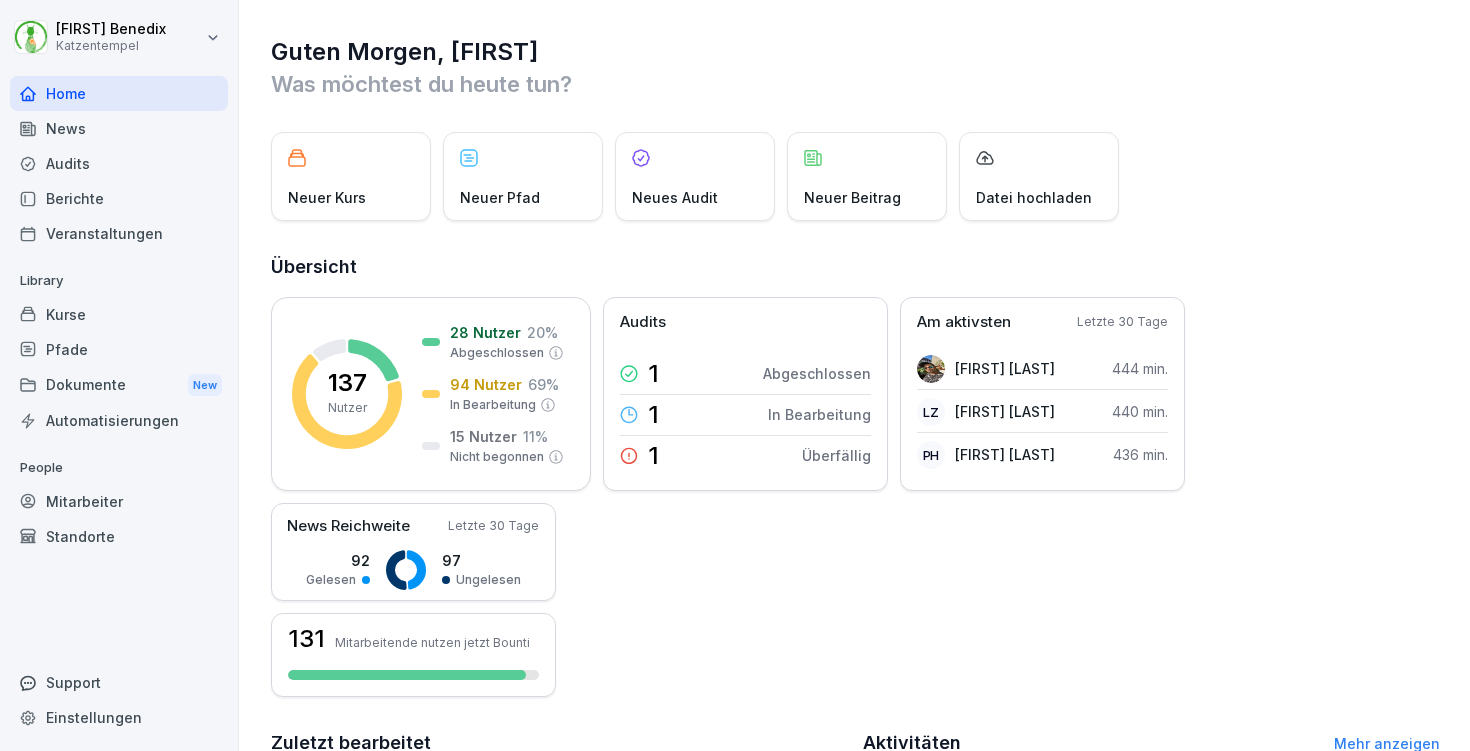click on "News" at bounding box center [119, 128] 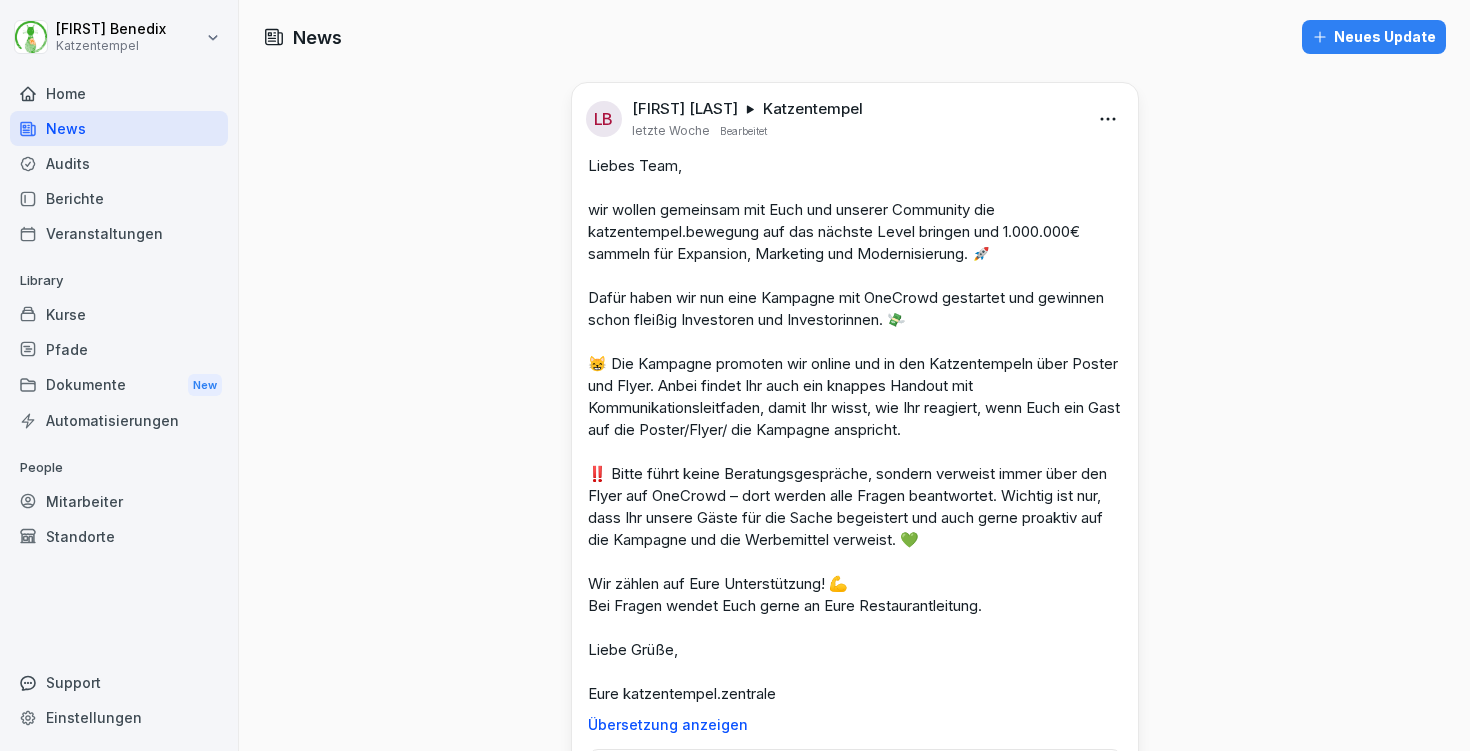 click on "Neues Update" at bounding box center (1374, 37) 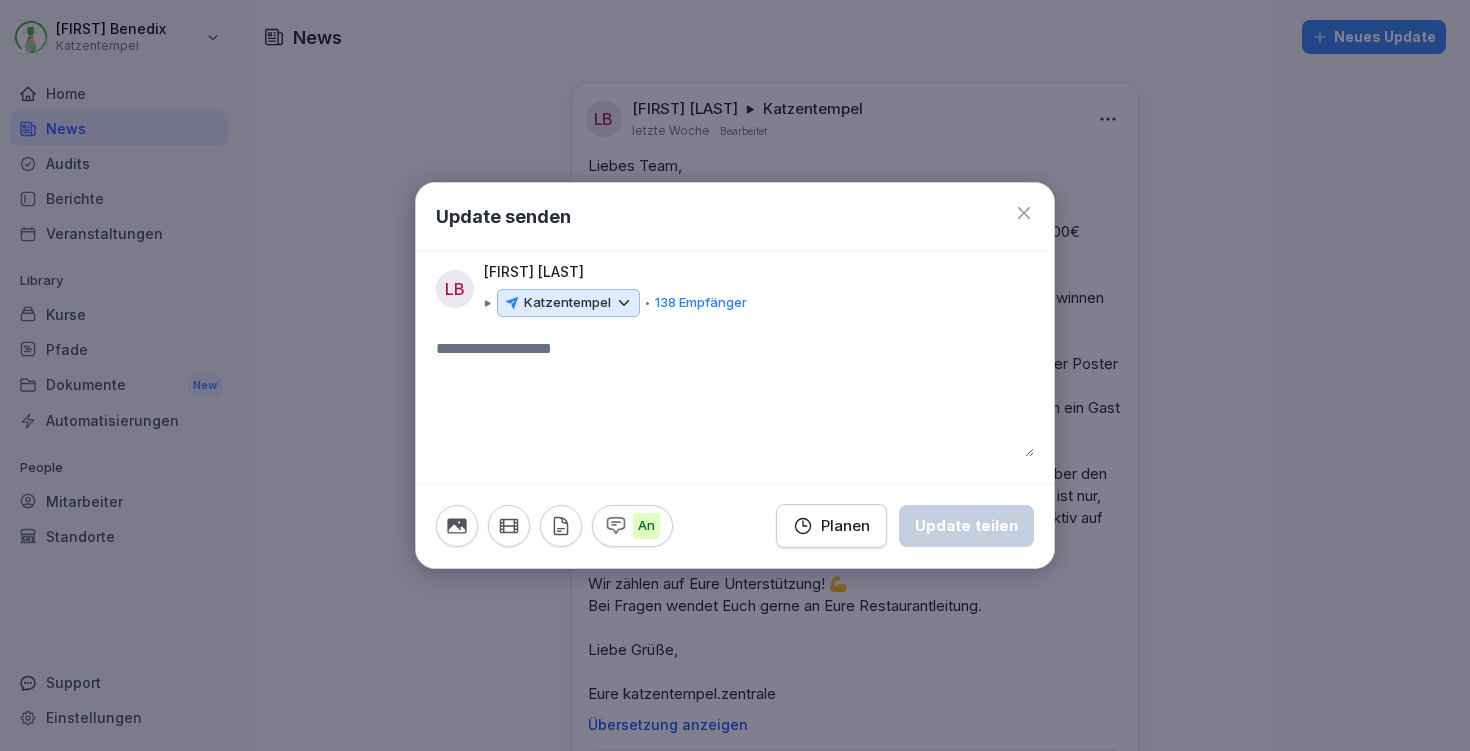 click on "Update senden" at bounding box center [735, 217] 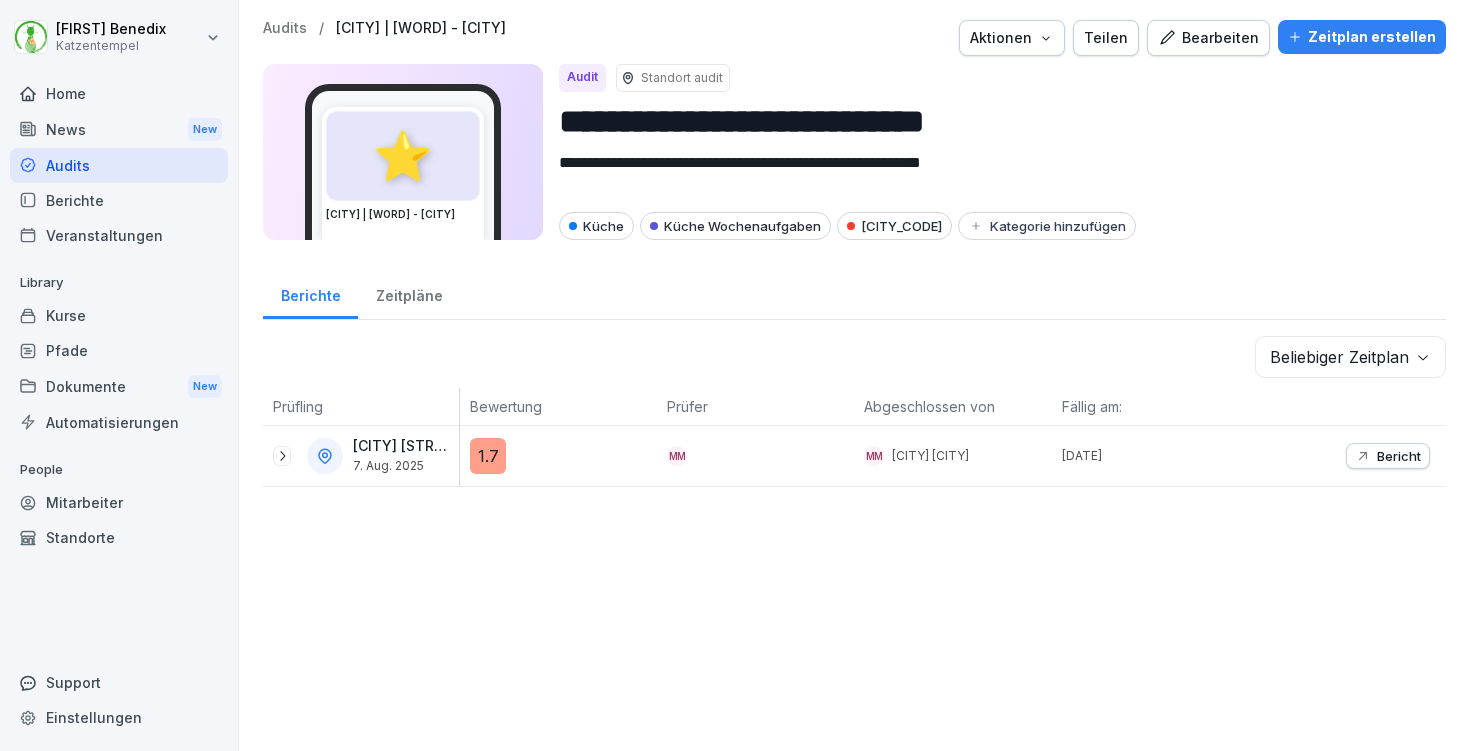scroll, scrollTop: 0, scrollLeft: 0, axis: both 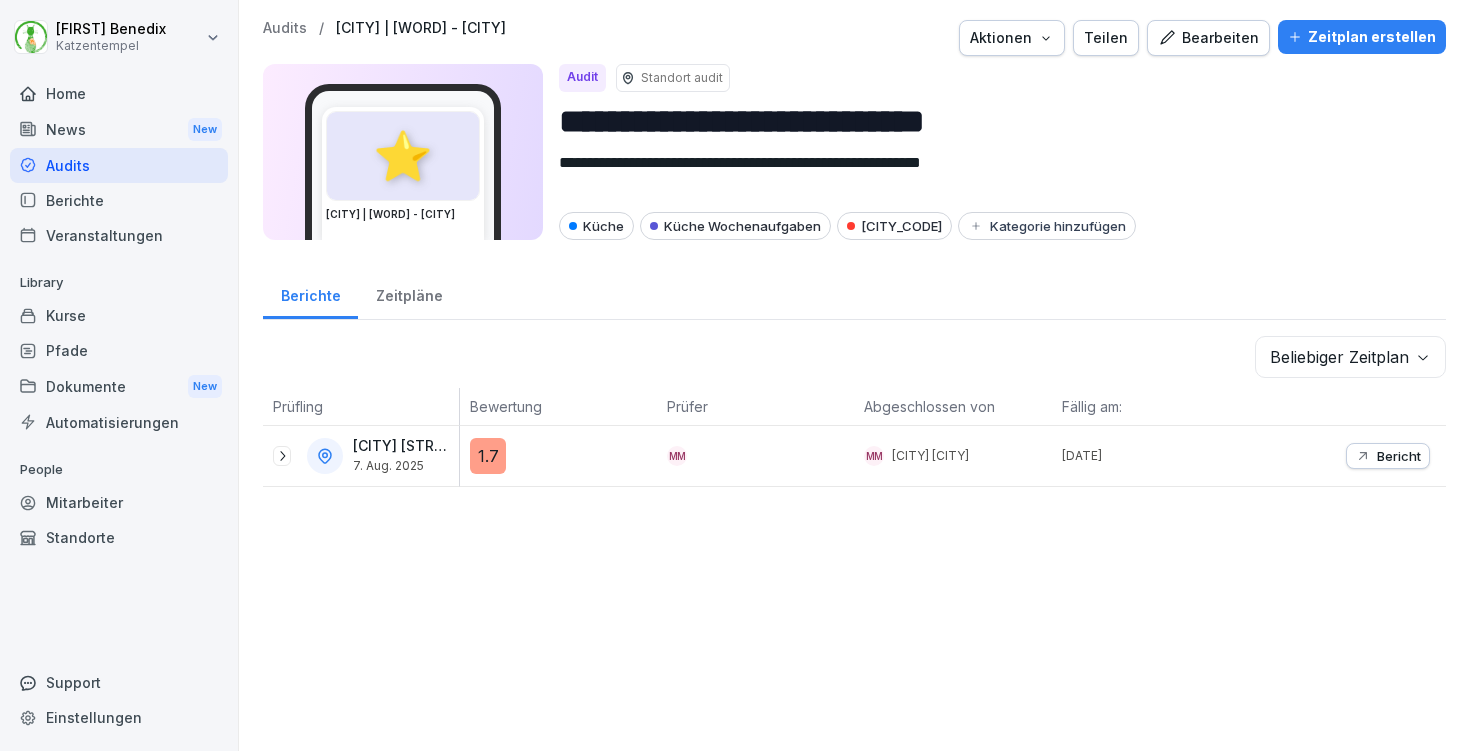 click on "News New" at bounding box center [119, 129] 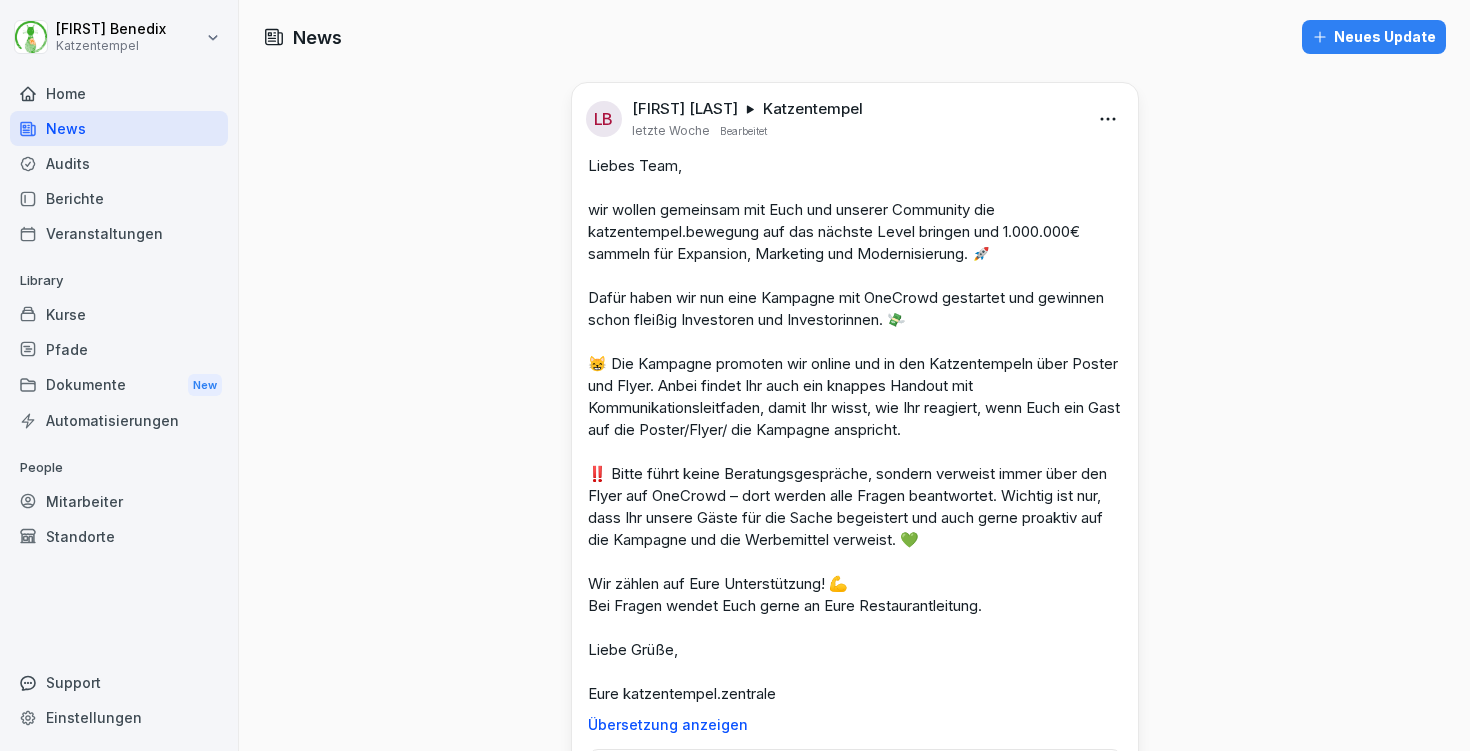 scroll, scrollTop: 0, scrollLeft: 0, axis: both 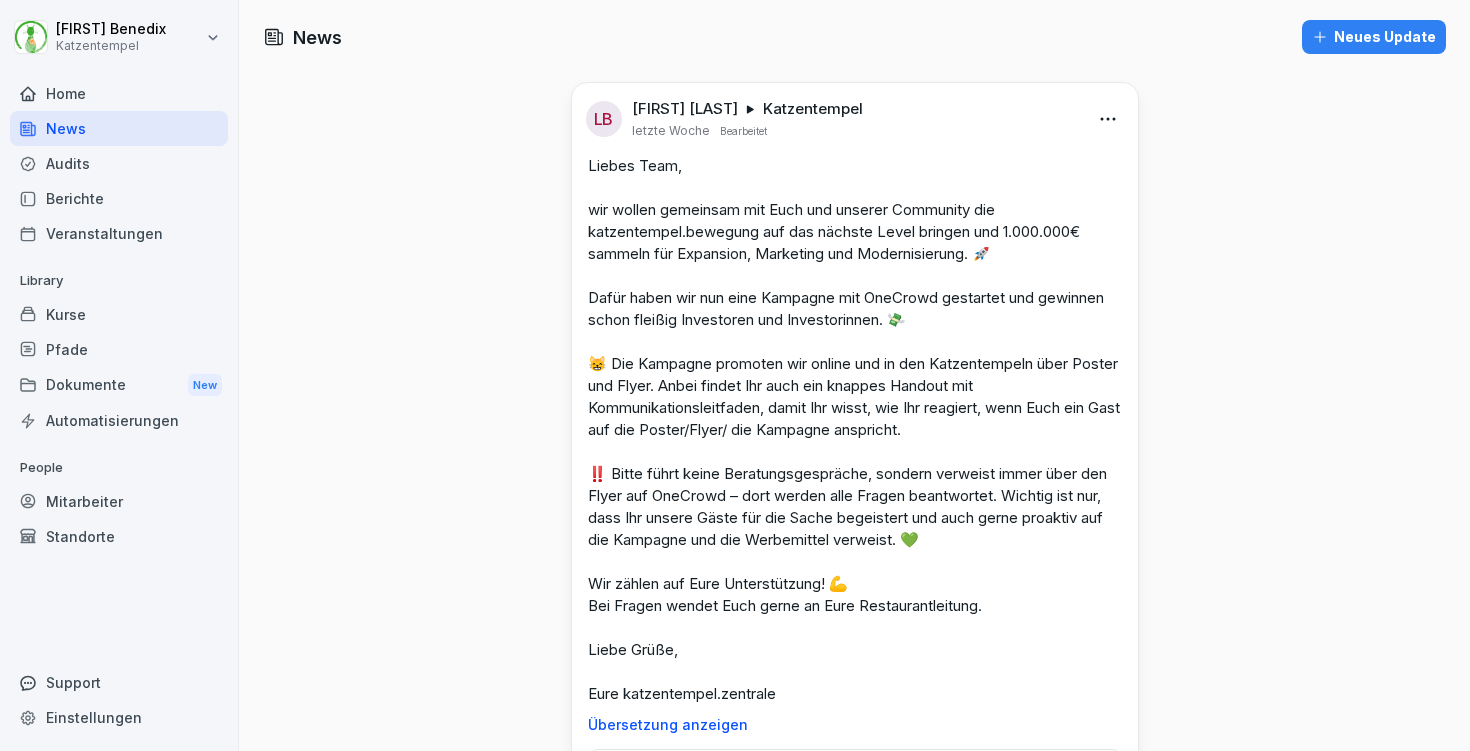 click on "Update senden LB [FIRST] [LAST] Katzentempel letzte Woche Bearbeitet Übersetzung anzeigen Handout Service.pdf 0 Reaktionen 55 Bericht ansehen Gefällt mir Kommentieren LB [FIRST] [LAST] [CITY] Türkenstraße, [CITY] Katzentempel vor 3 Wochen Übersetzung anzeigen 1 Reaktionen 0 30 Bericht ansehen Gefällt mir Kommentieren LB [FIRST] [LAST] [CITY] Türkenstraße diesen Monat Übersetzung anzeigen 0 Reaktionen 0 21 Bericht ansehen Gefällt mir Kommentieren LB [FIRST] [LAST] Admin, Küche, Küche - Katzentempel Bochum  +   8 letzten Monat Bearbeitet Übersetzung anzeigen 2 Reaktionen 91 Bericht ansehen Gefällt mir Kommentieren LB [FIRST] [LAST] [CITY] Türkenstraße vor 2 Monaten Übersetzung anzeigen 0 Reaktionen 24 Bericht ansehen Gefällt mir Kommentieren LB [FIRST] [LAST]" at bounding box center (735, 375) 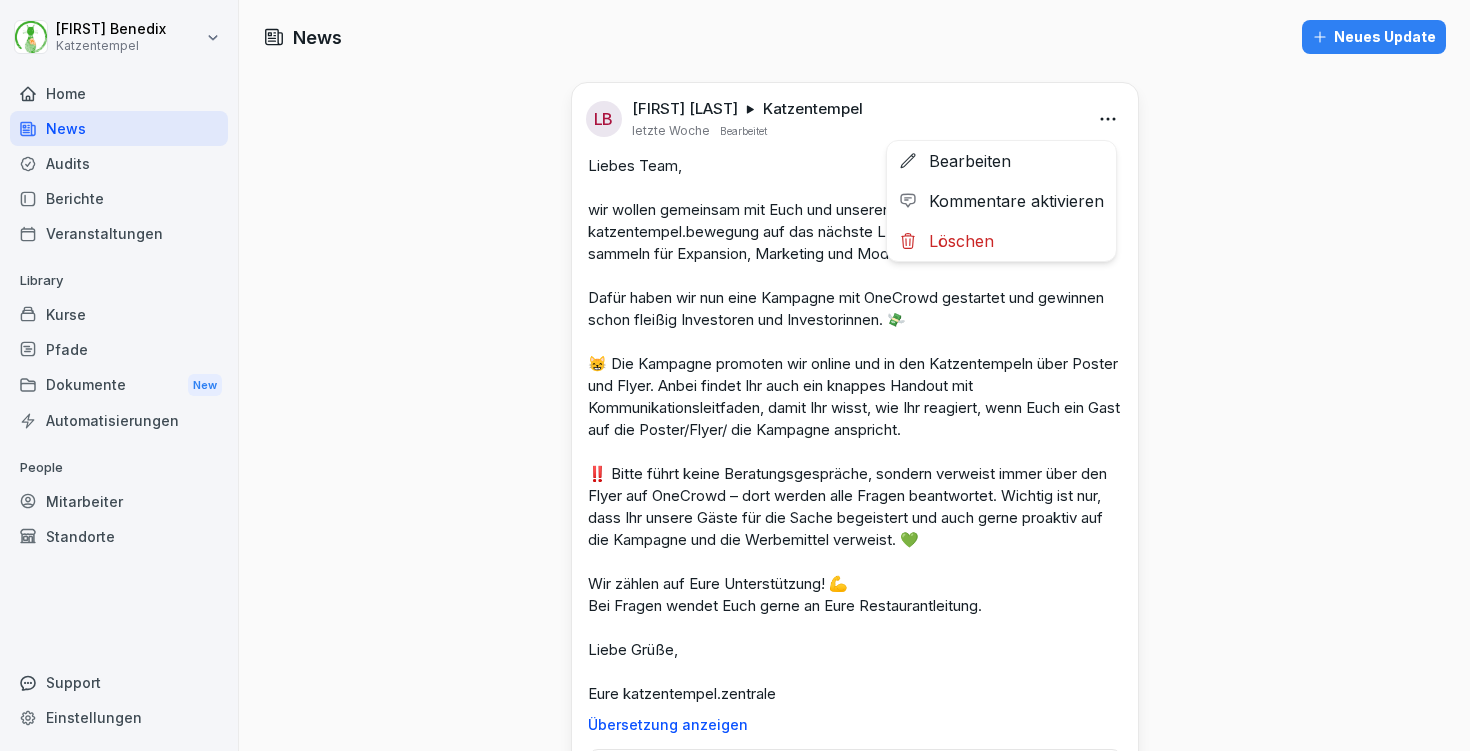 click on "Update senden LB [FIRST] [LAST] Katzentempel letzte Woche Bearbeitet   Bearbeiten Kommentare aktivieren   Löschen Übersetzung anzeigen Handout Service.pdf 0 Reaktionen 55 Bericht ansehen Gefällt mir Kommentieren LB [FIRST] [LAST] [CITY] Türkenstraße, [CITY] Katzentempel vor 3 Wochen Übersetzung anzeigen 1 Reaktionen 0 30 Bericht ansehen Gefällt mir Kommentieren LB [FIRST] [LAST] [CITY] Türkenstraße diesen Monat Übersetzung anzeigen 0 Reaktionen 0 21 Bericht ansehen Gefällt mir Kommentieren LB [FIRST] [LAST] Admin, Küche, Küche - Katzentempel Bochum  +   8 letzten Monat Bearbeitet Übersetzung anzeigen 2 Reaktionen 91 Bericht ansehen Gefällt mir Kommentieren LB [FIRST] [LAST] [CITY] Türkenstraße vor 2 Monaten Übersetzung anzeigen 0 Reaktionen 24 Bericht ansehen Gefällt mir Kommentieren LB [FIRST] [LAST]" at bounding box center [735, 375] 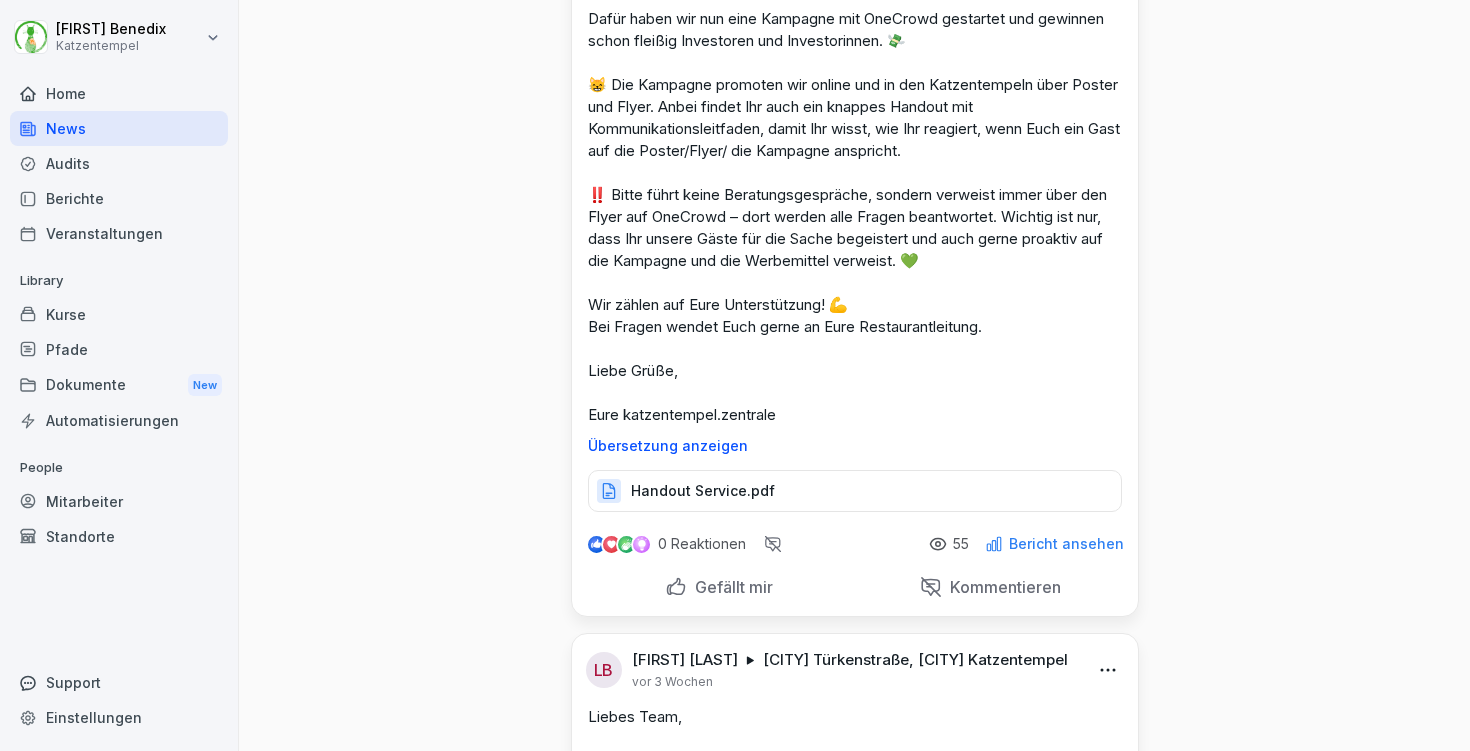 scroll, scrollTop: 284, scrollLeft: 0, axis: vertical 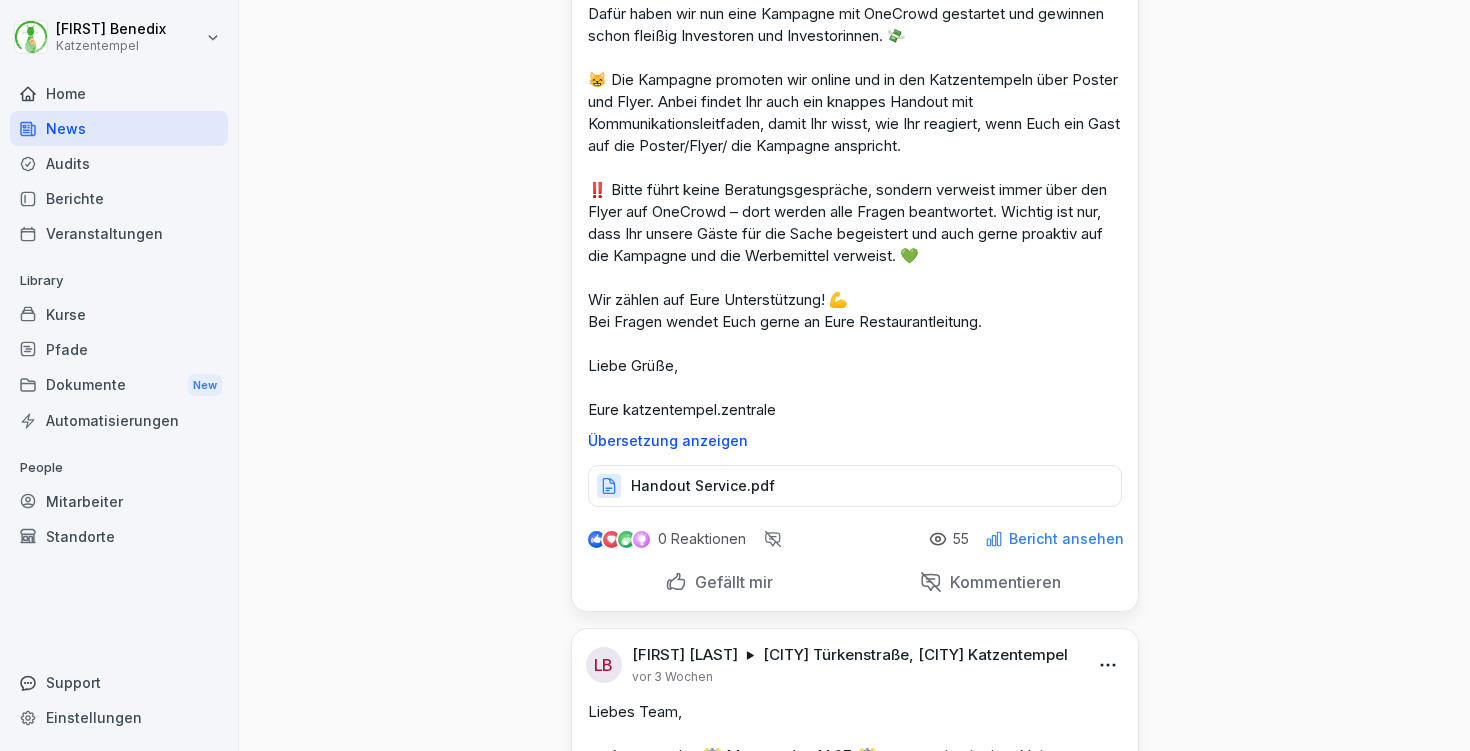 click on "Bericht ansehen" at bounding box center (1066, 539) 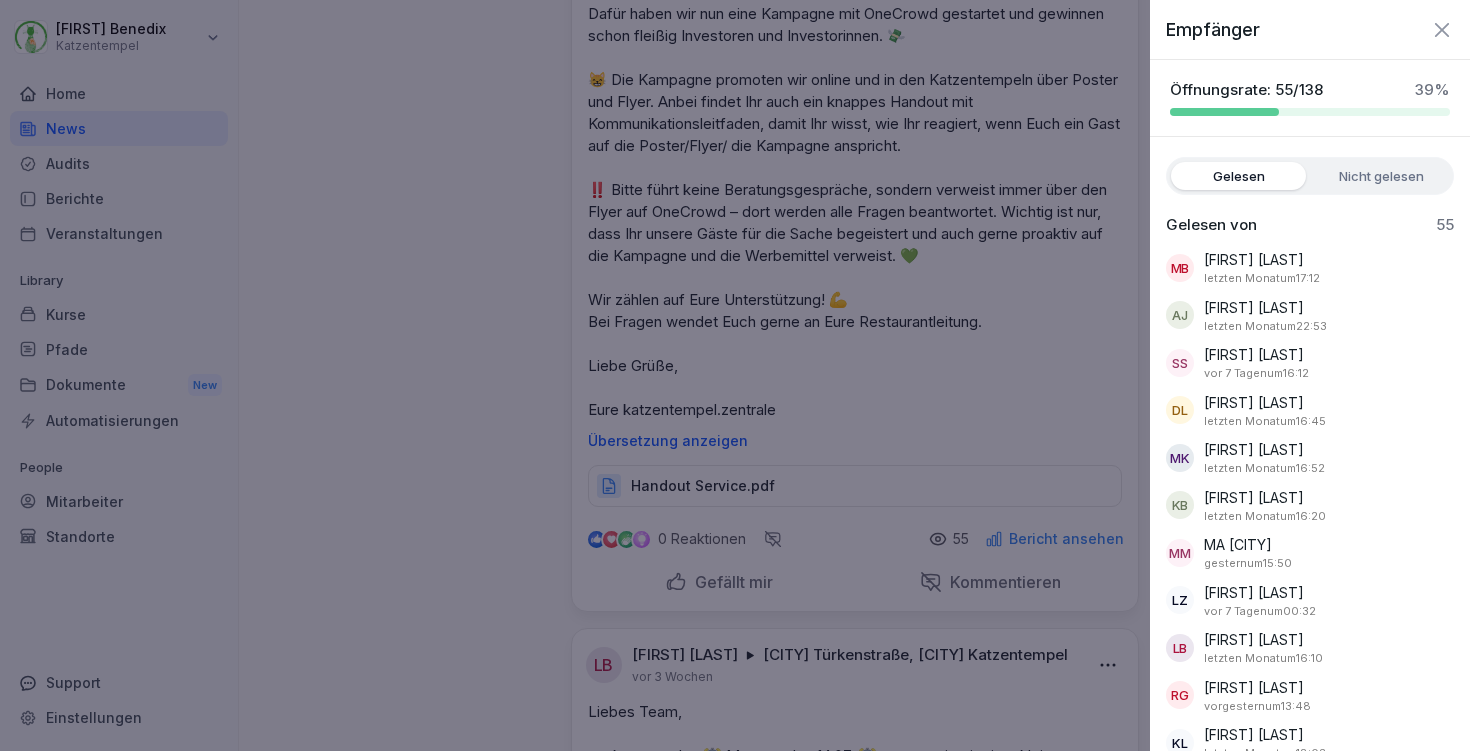 click at bounding box center (735, 375) 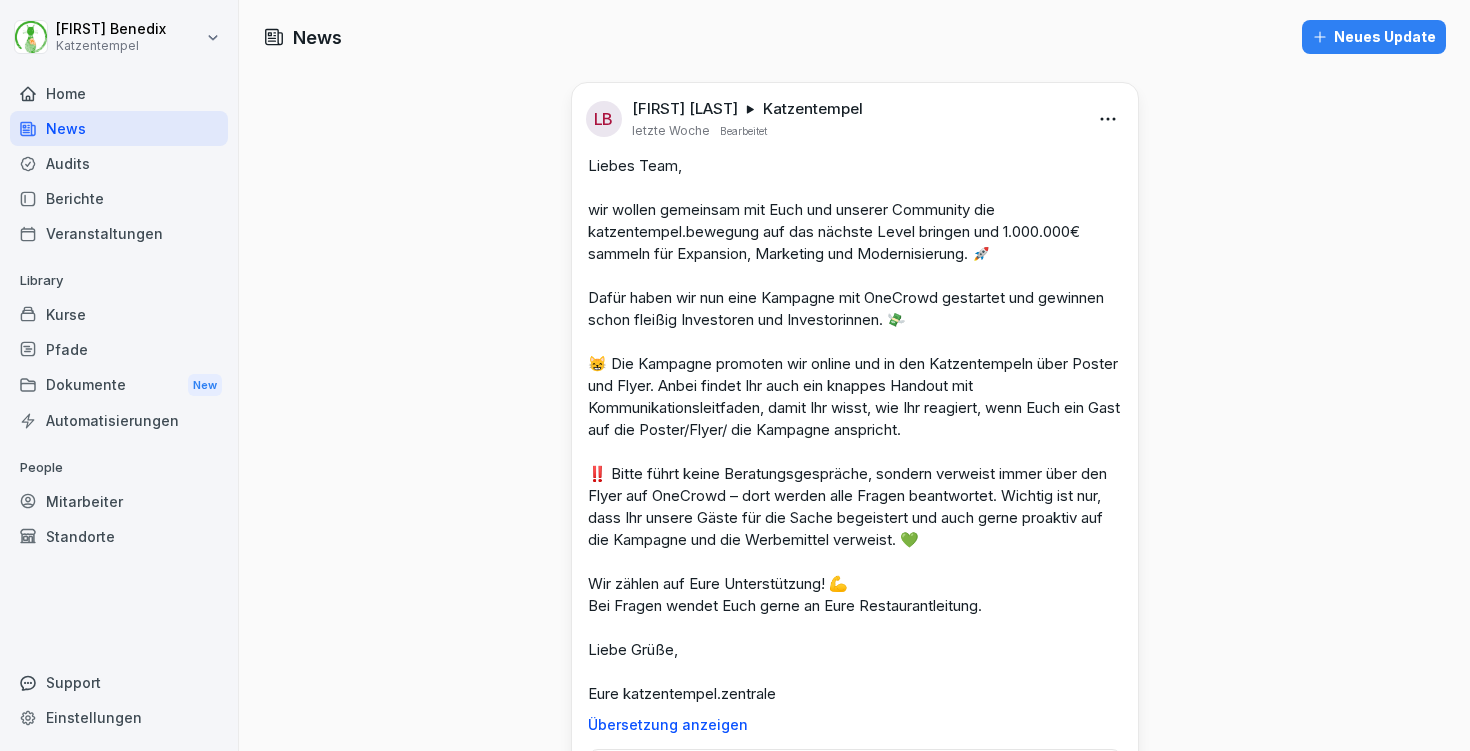 scroll, scrollTop: 0, scrollLeft: 0, axis: both 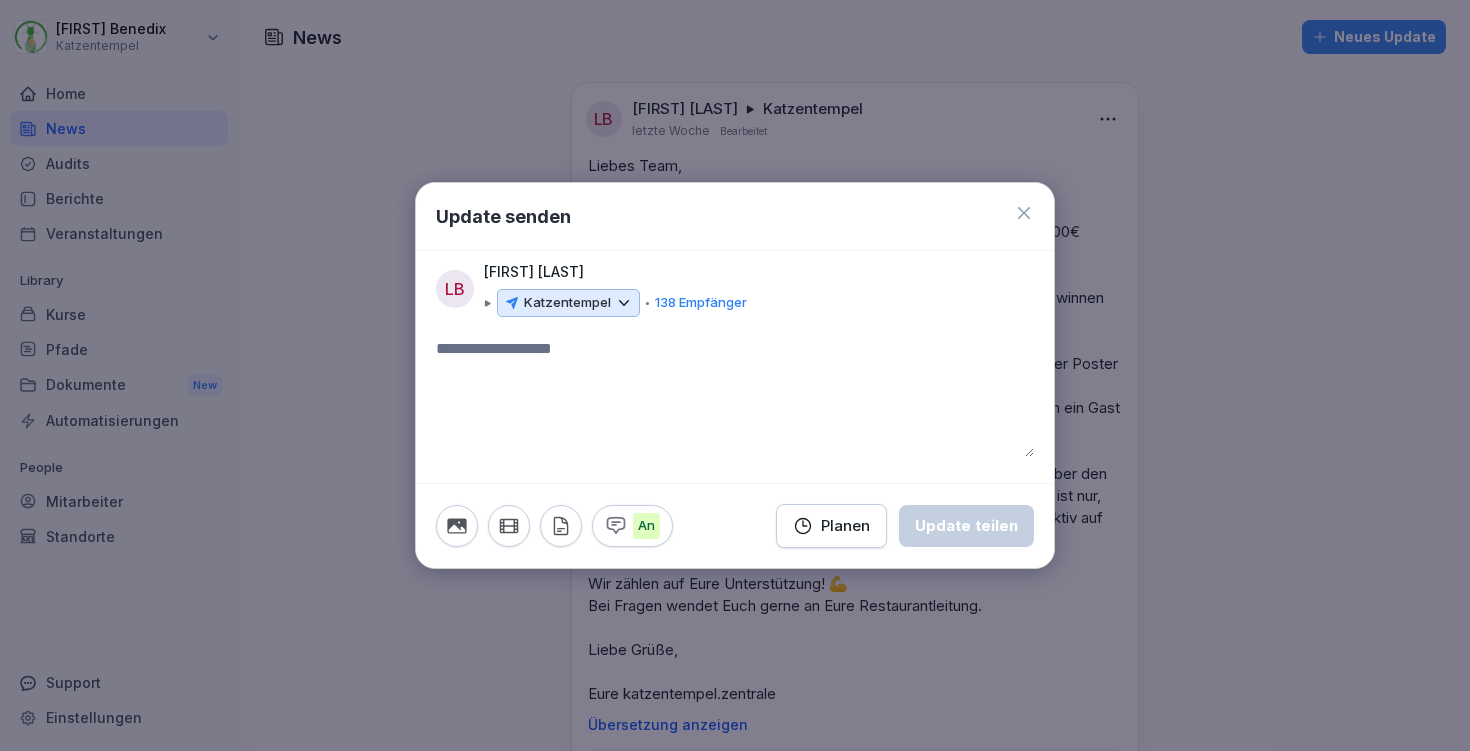 paste on "**********" 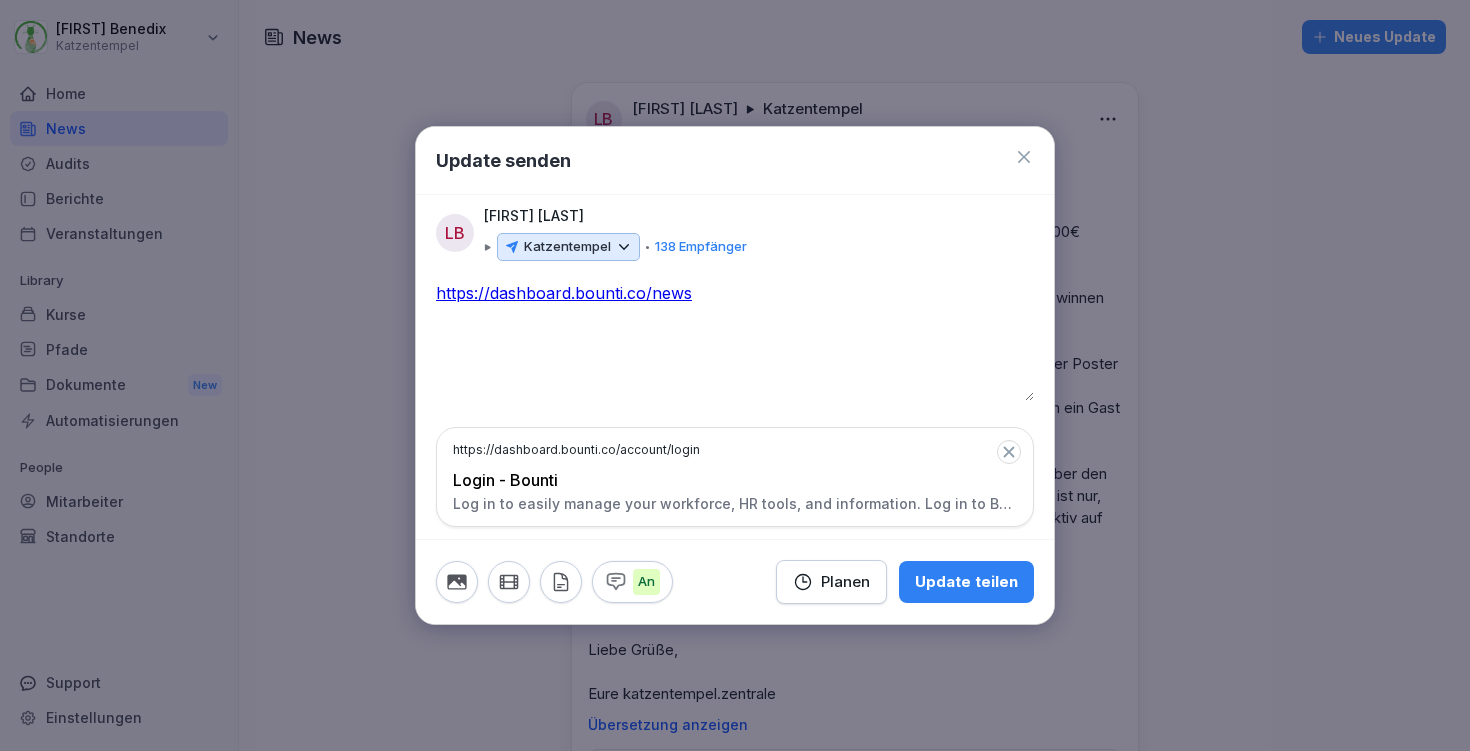 drag, startPoint x: 705, startPoint y: 299, endPoint x: 690, endPoint y: 297, distance: 15.132746 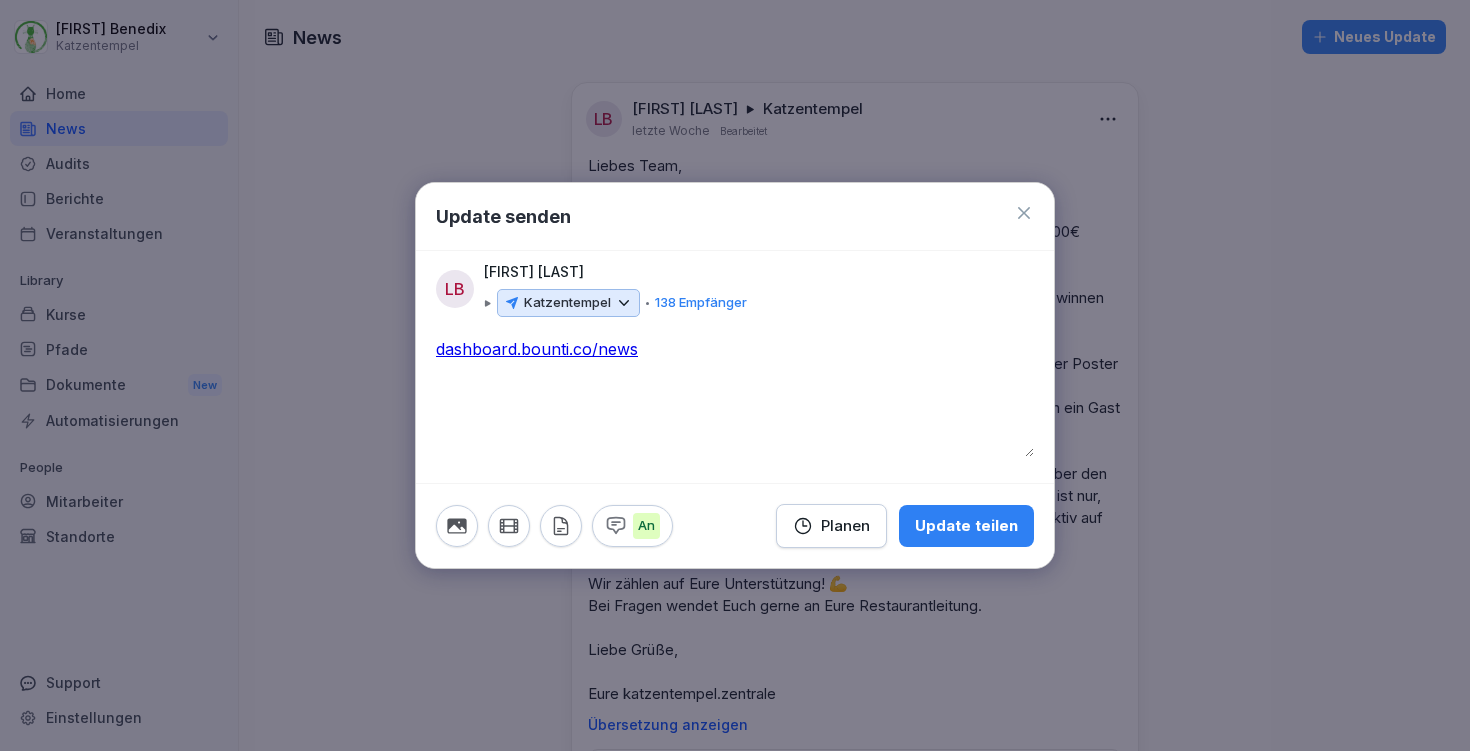 click on "**********" at bounding box center [735, 397] 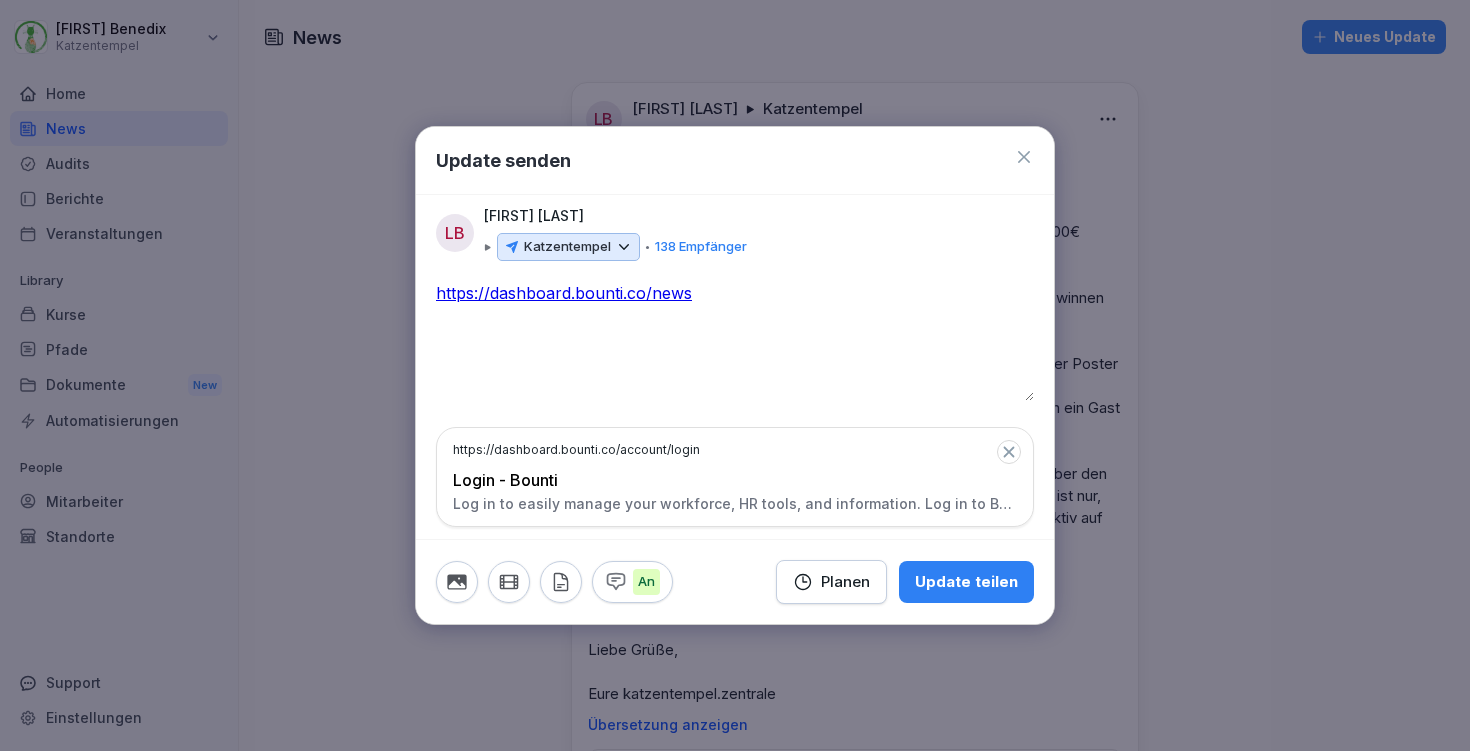 type on "**********" 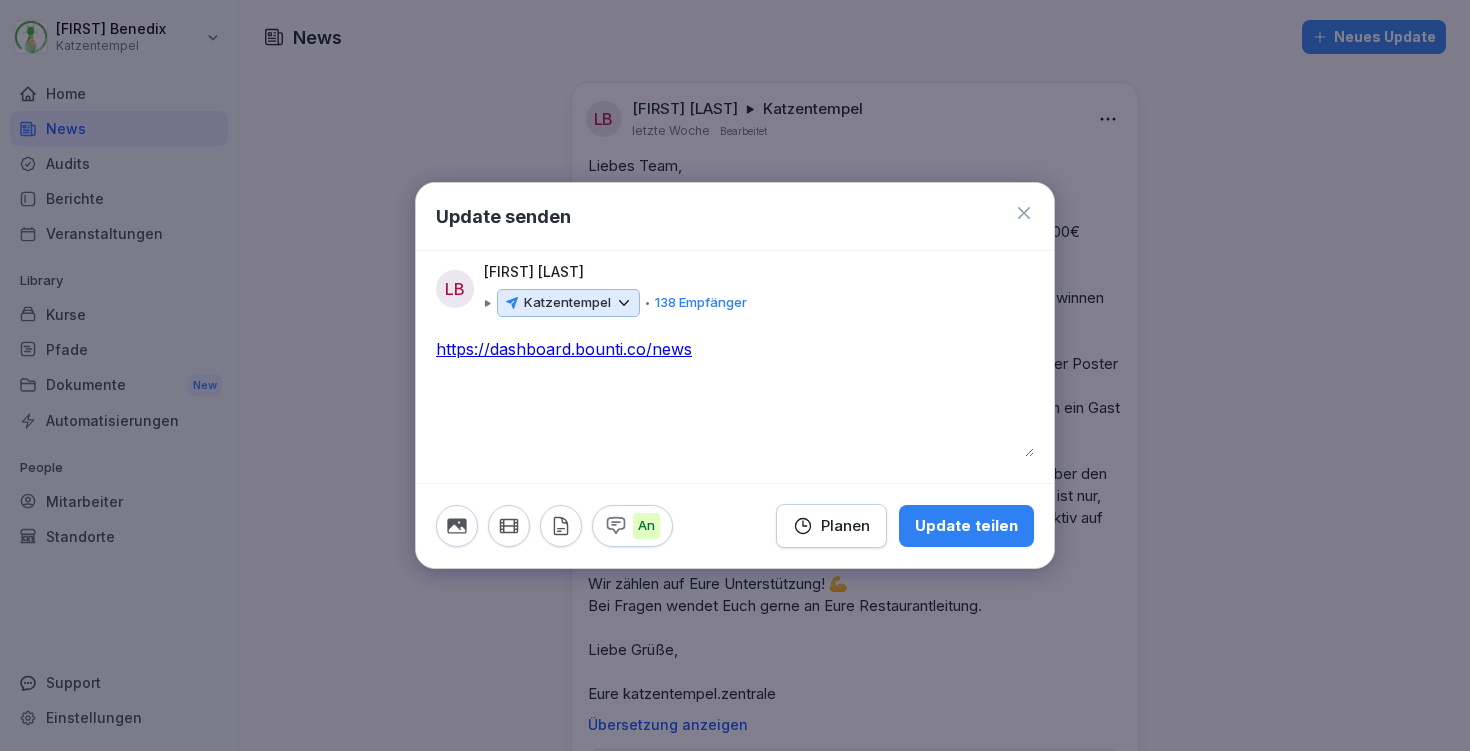 click on "**********" at bounding box center [735, 397] 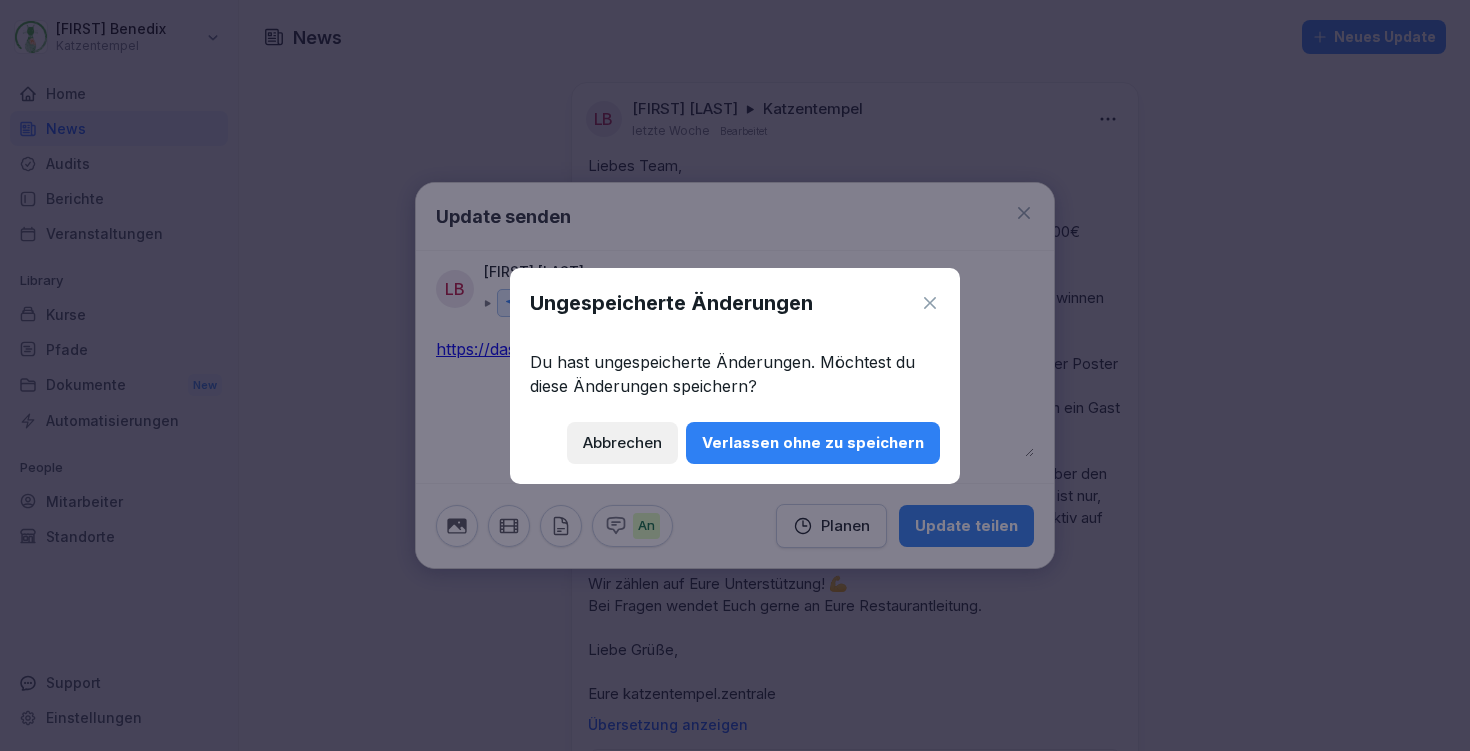 click on "Verlassen ohne zu speichern" at bounding box center (813, 443) 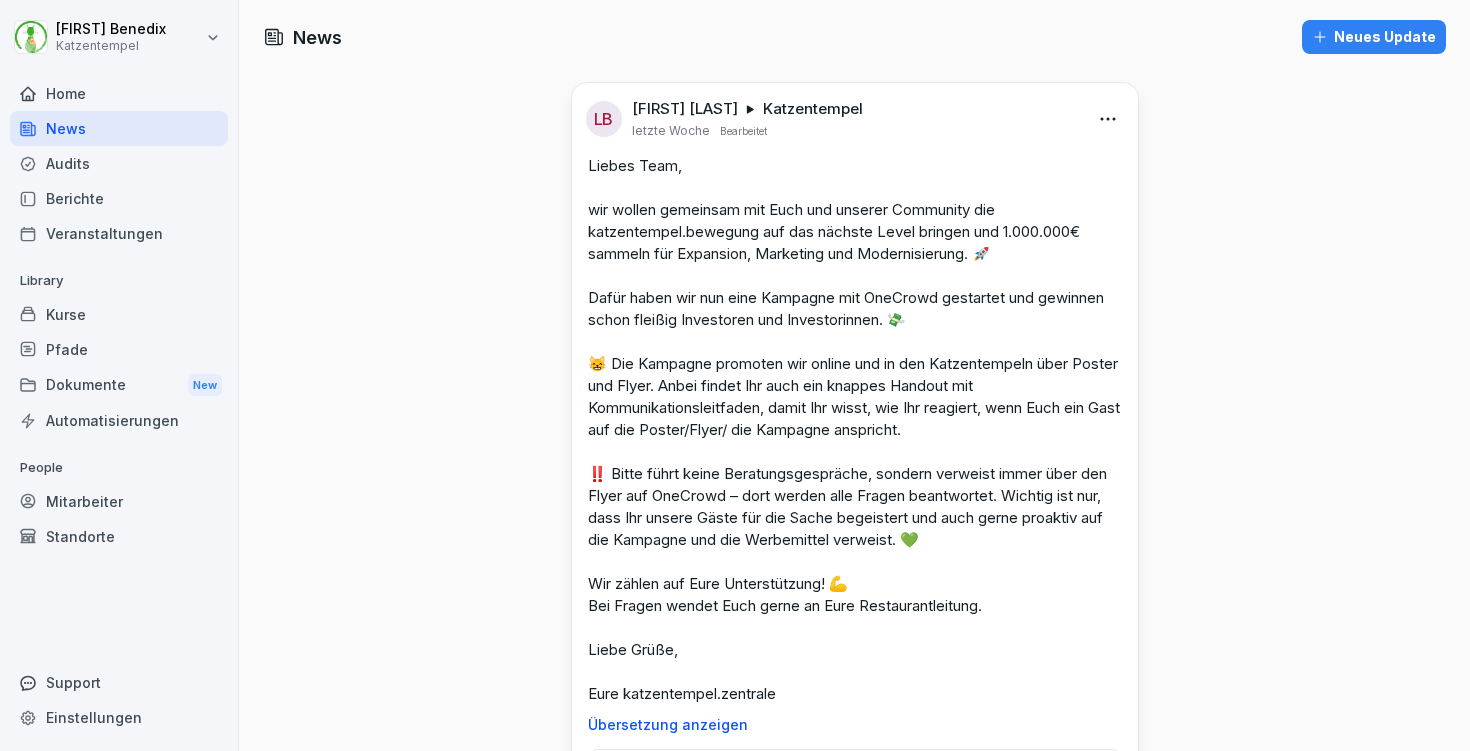 click on "Home" at bounding box center (119, 93) 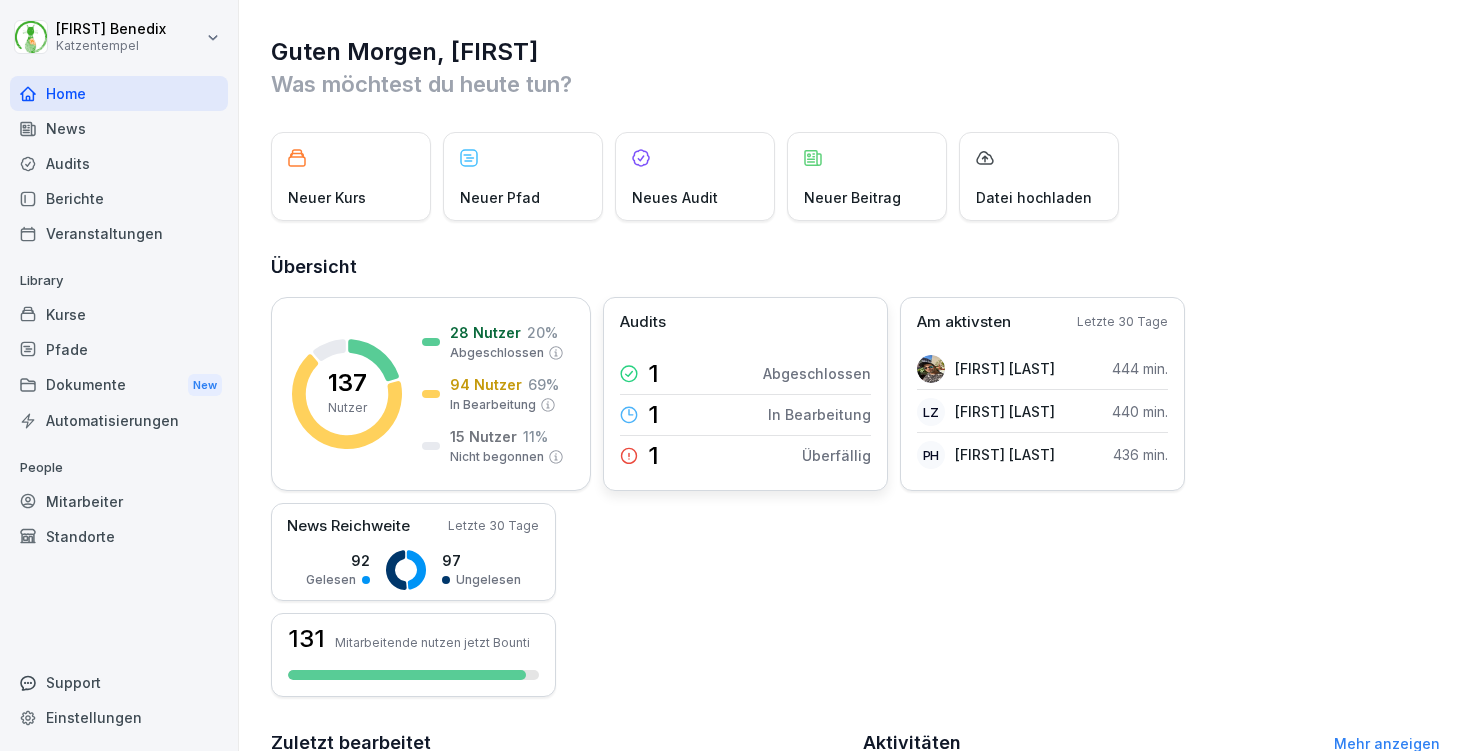 scroll, scrollTop: 152, scrollLeft: 0, axis: vertical 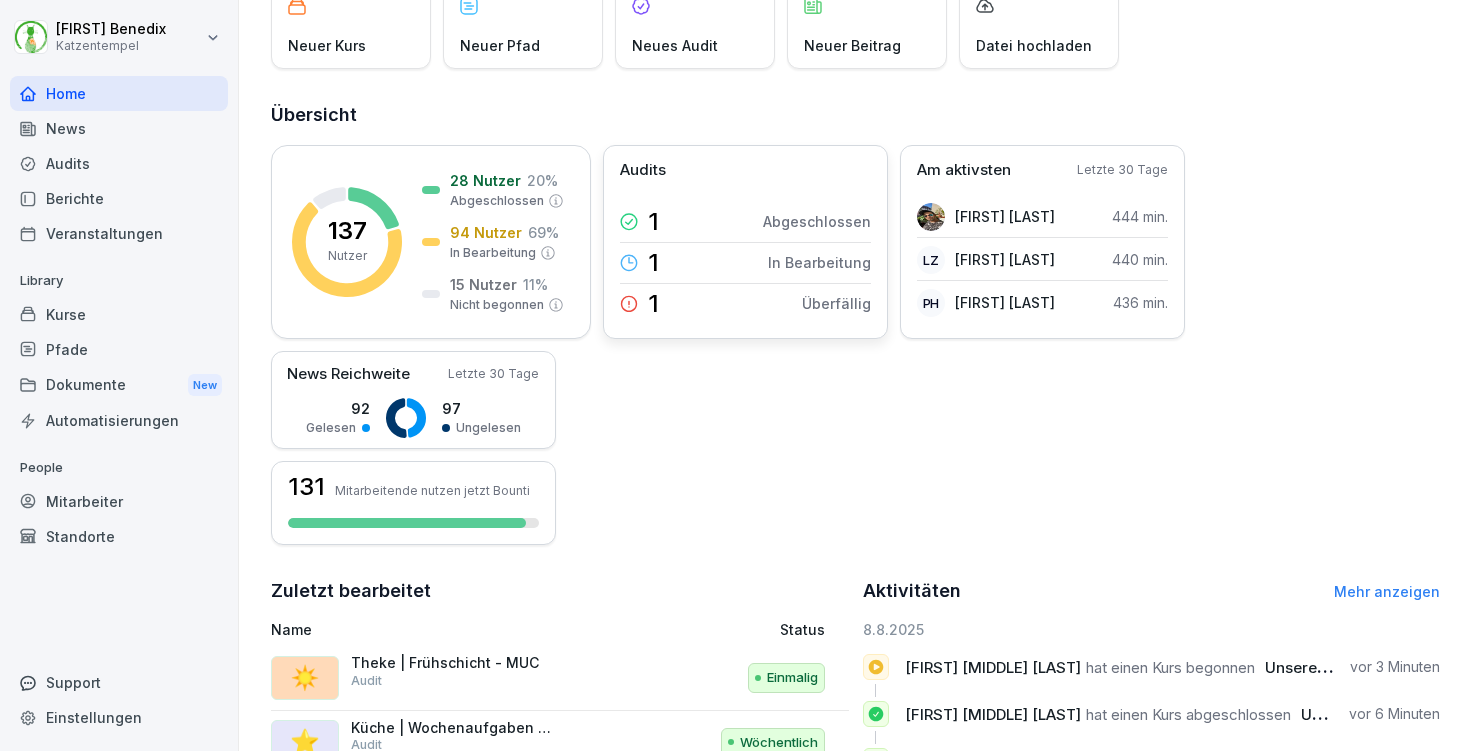 click on "1 Überfällig" at bounding box center [745, 304] 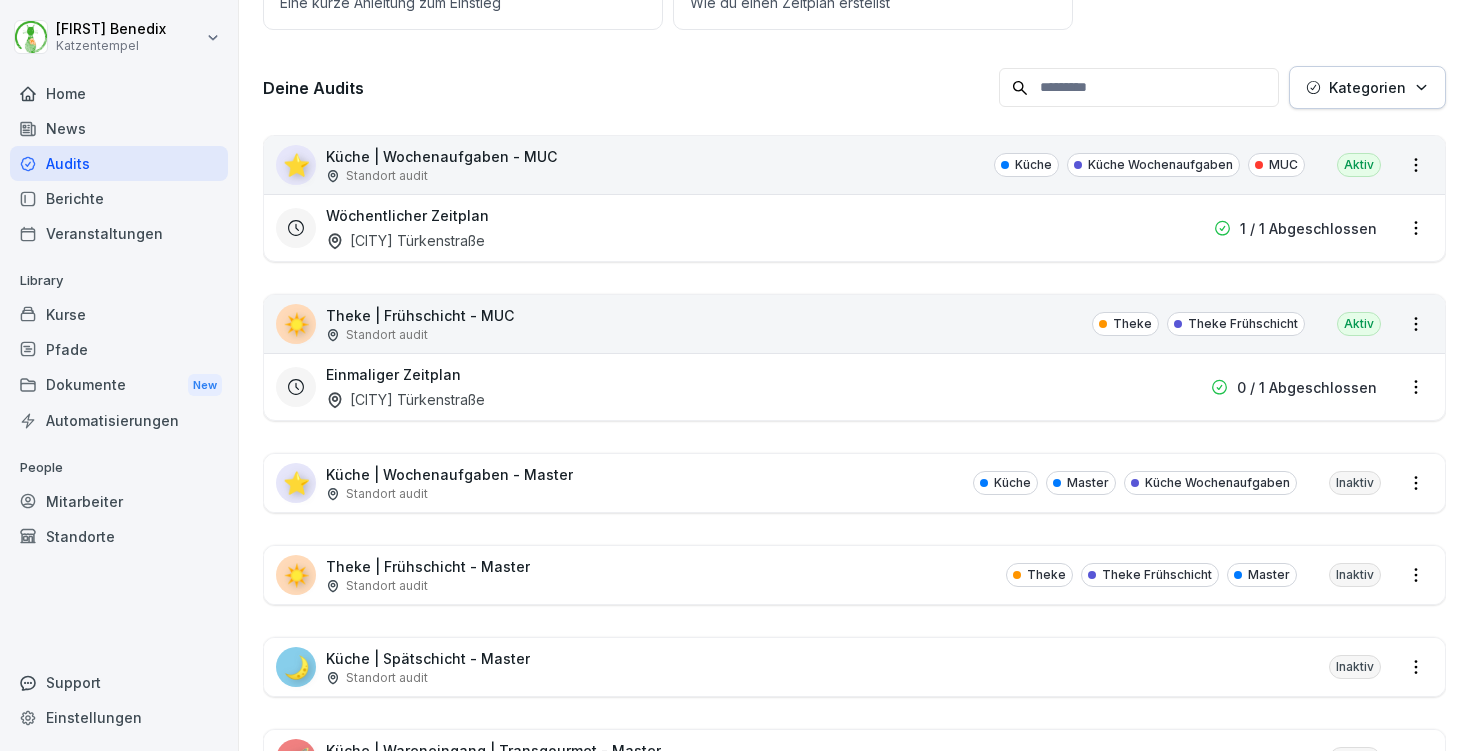 scroll, scrollTop: 254, scrollLeft: 0, axis: vertical 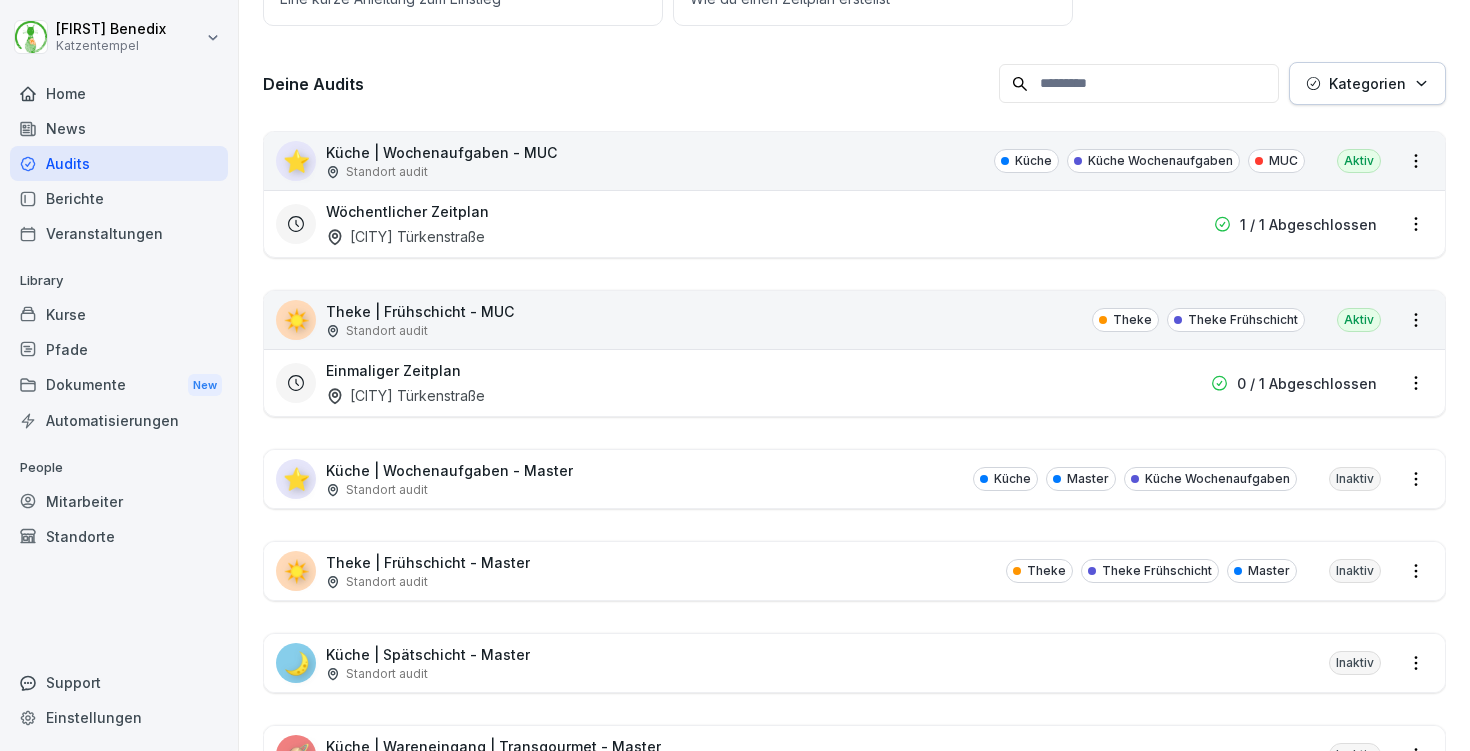 click on "Einmaliger Zeitplan [CITY] Türkenstraße 0 / 1 Abgeschlossen" at bounding box center [838, 383] 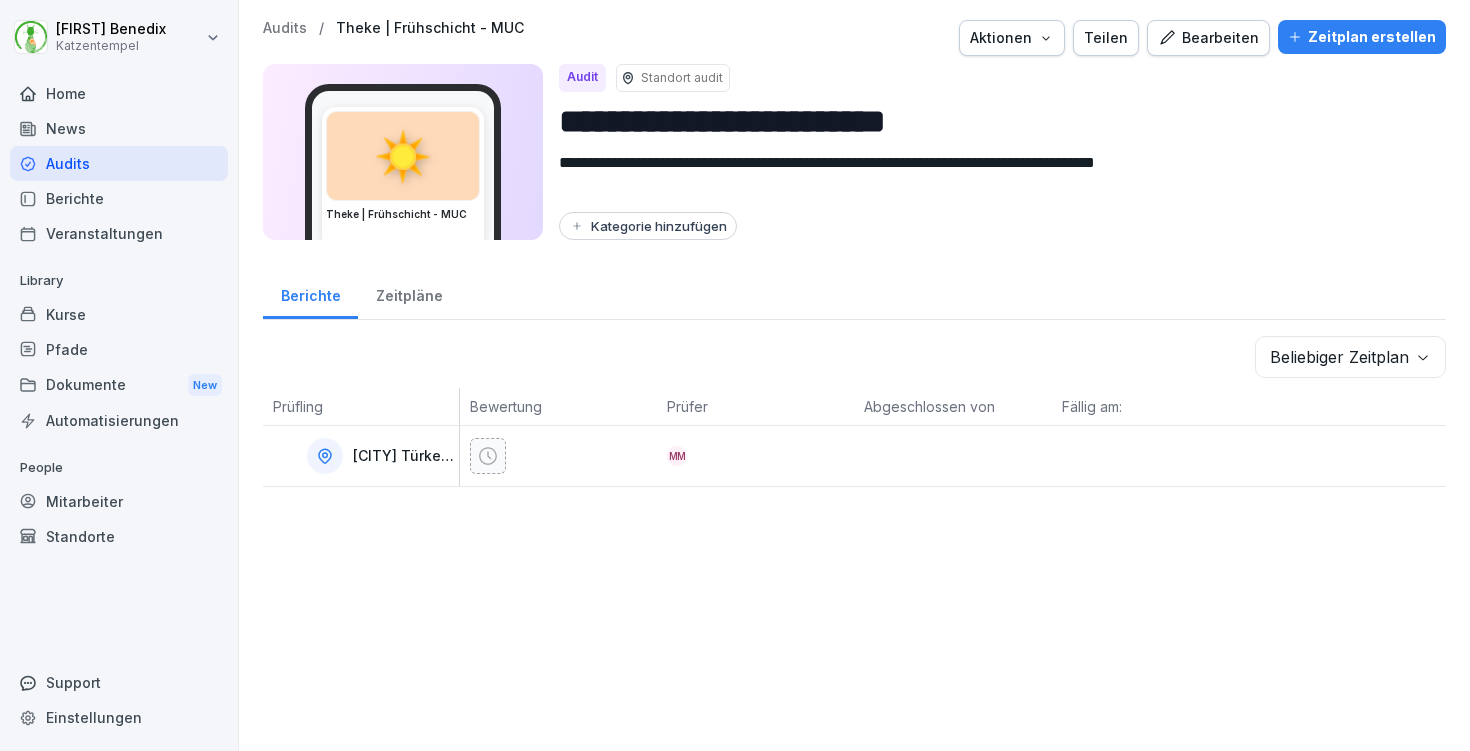 scroll, scrollTop: 0, scrollLeft: 0, axis: both 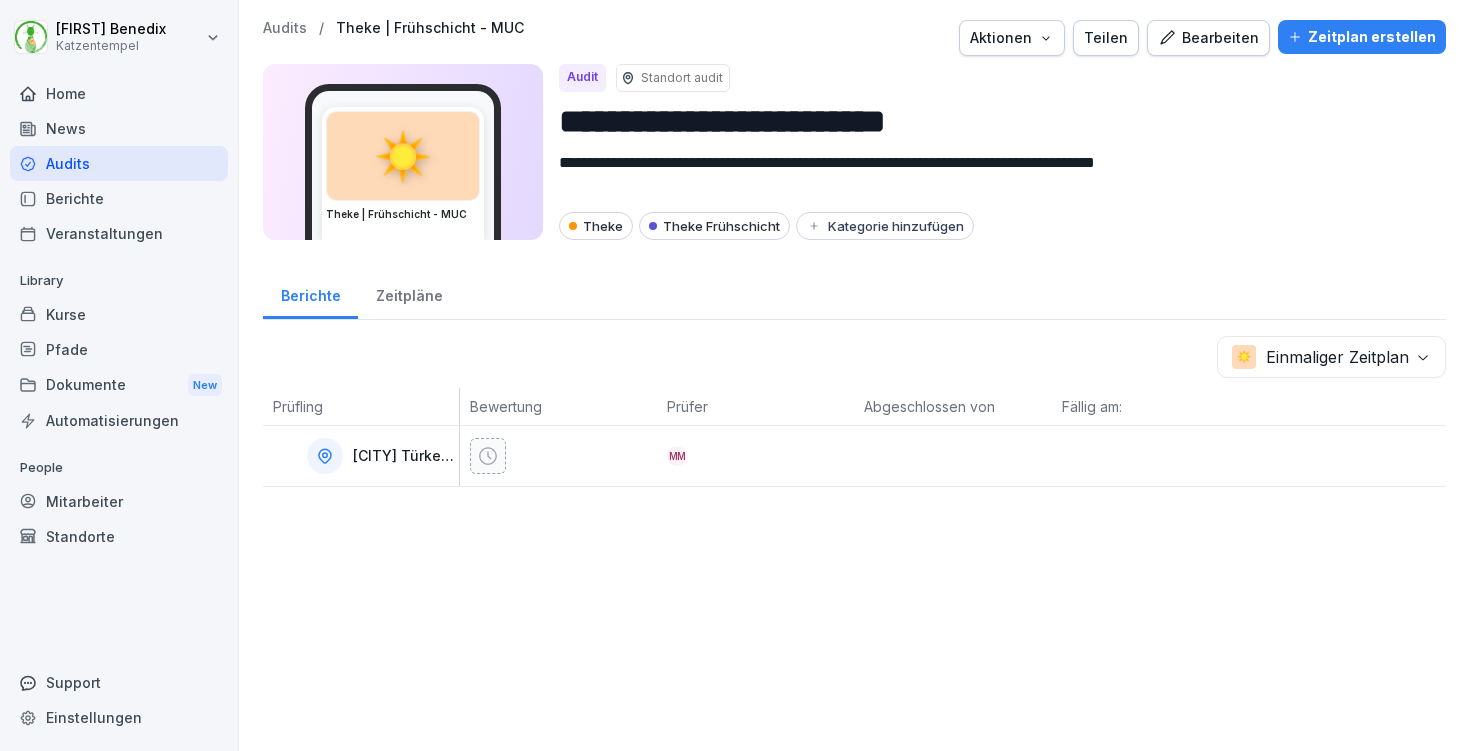 click on "Zeitpläne" at bounding box center [409, 293] 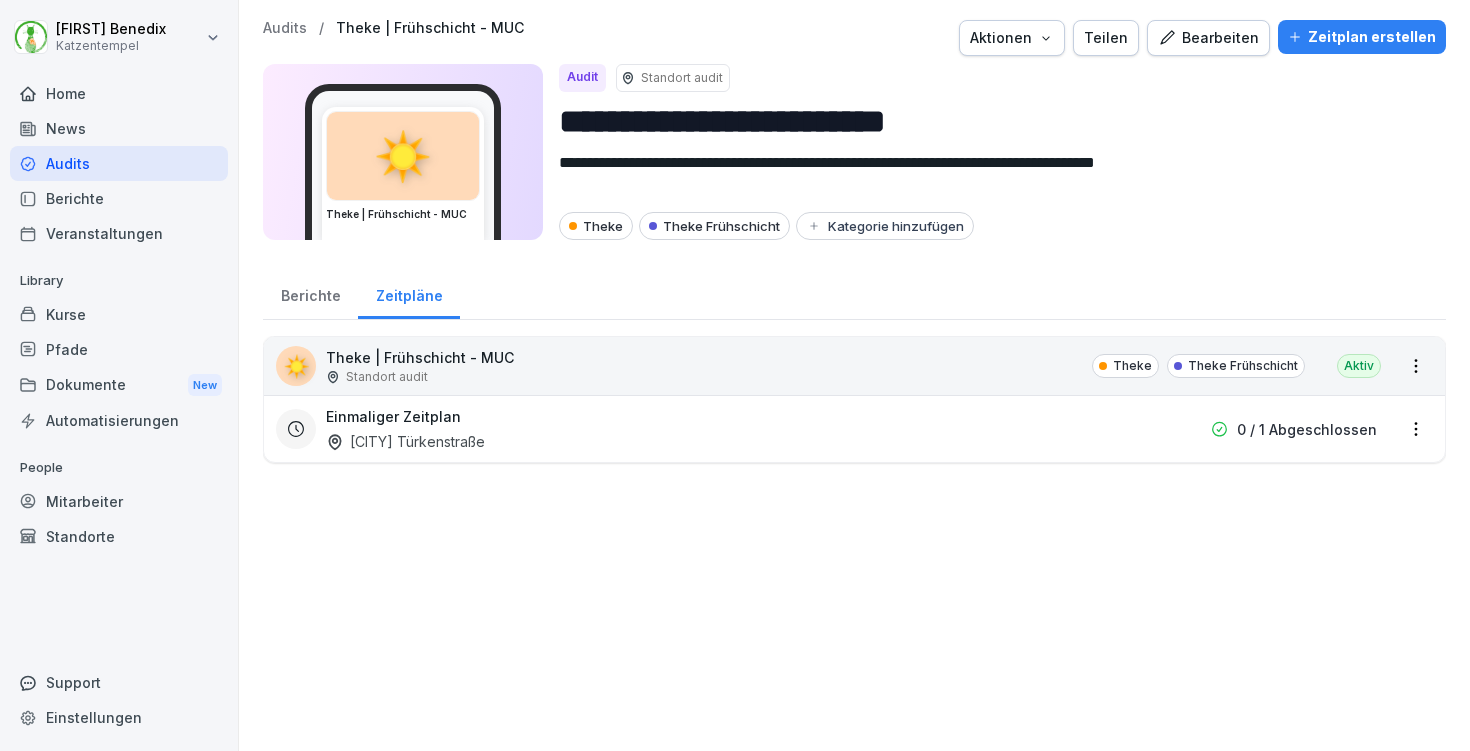 click on "Audits" at bounding box center [285, 28] 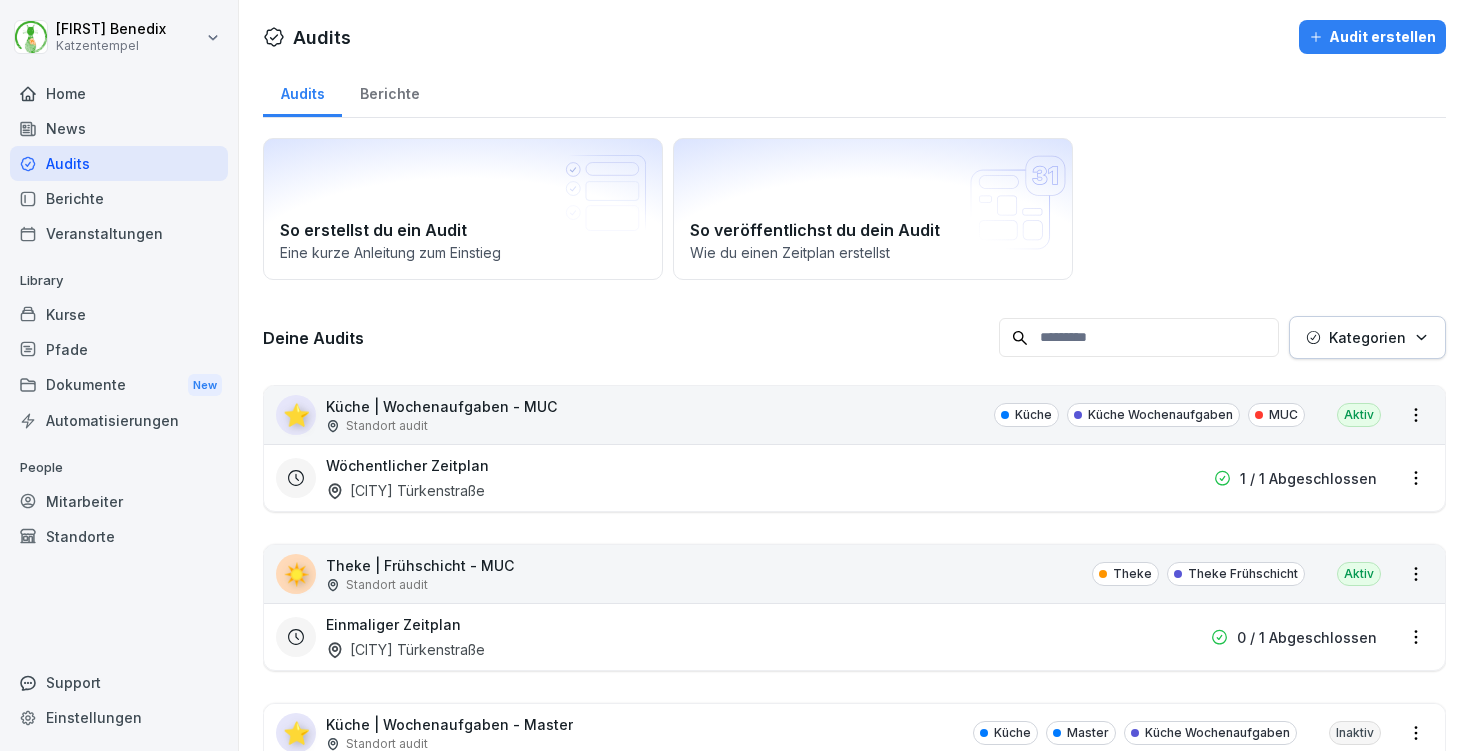 click on "Berichte" at bounding box center (119, 198) 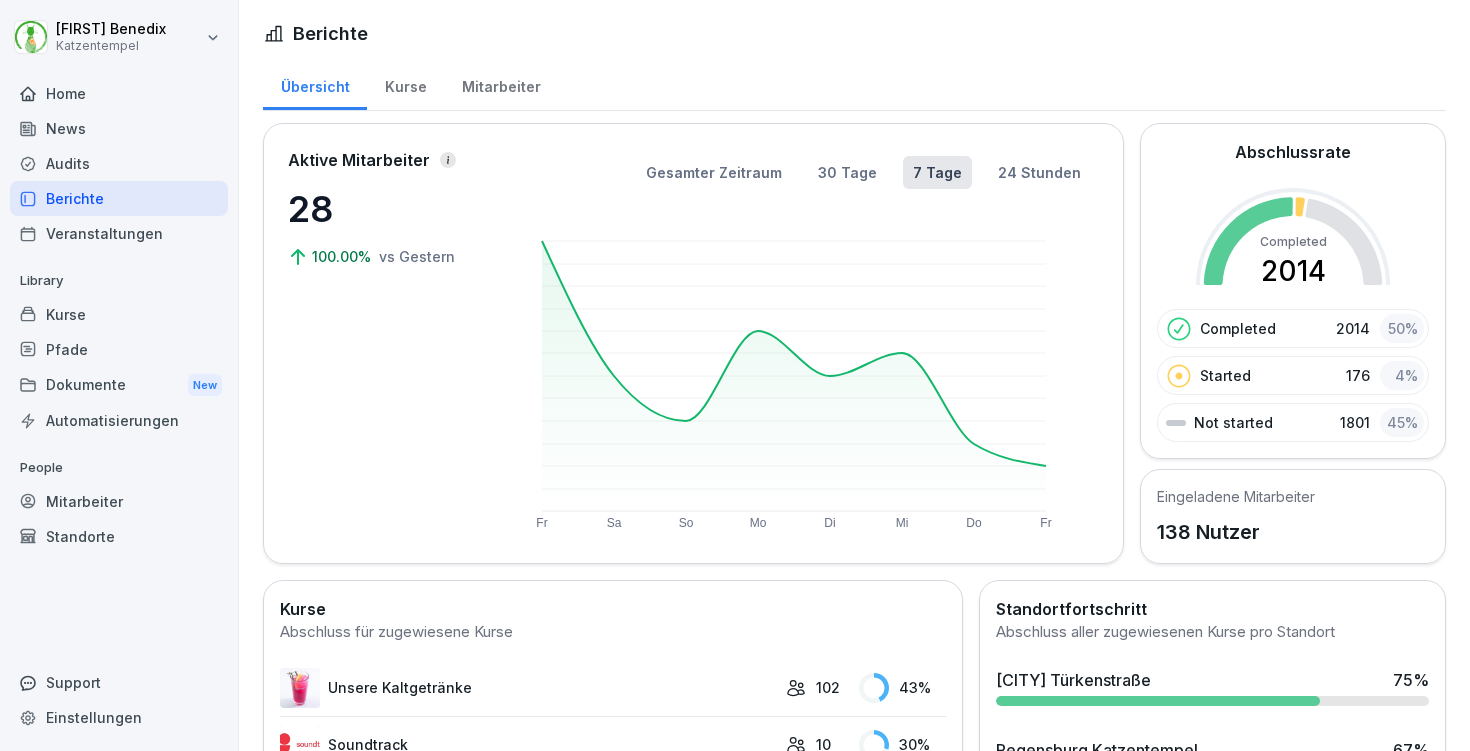 click on "Audits" at bounding box center (119, 163) 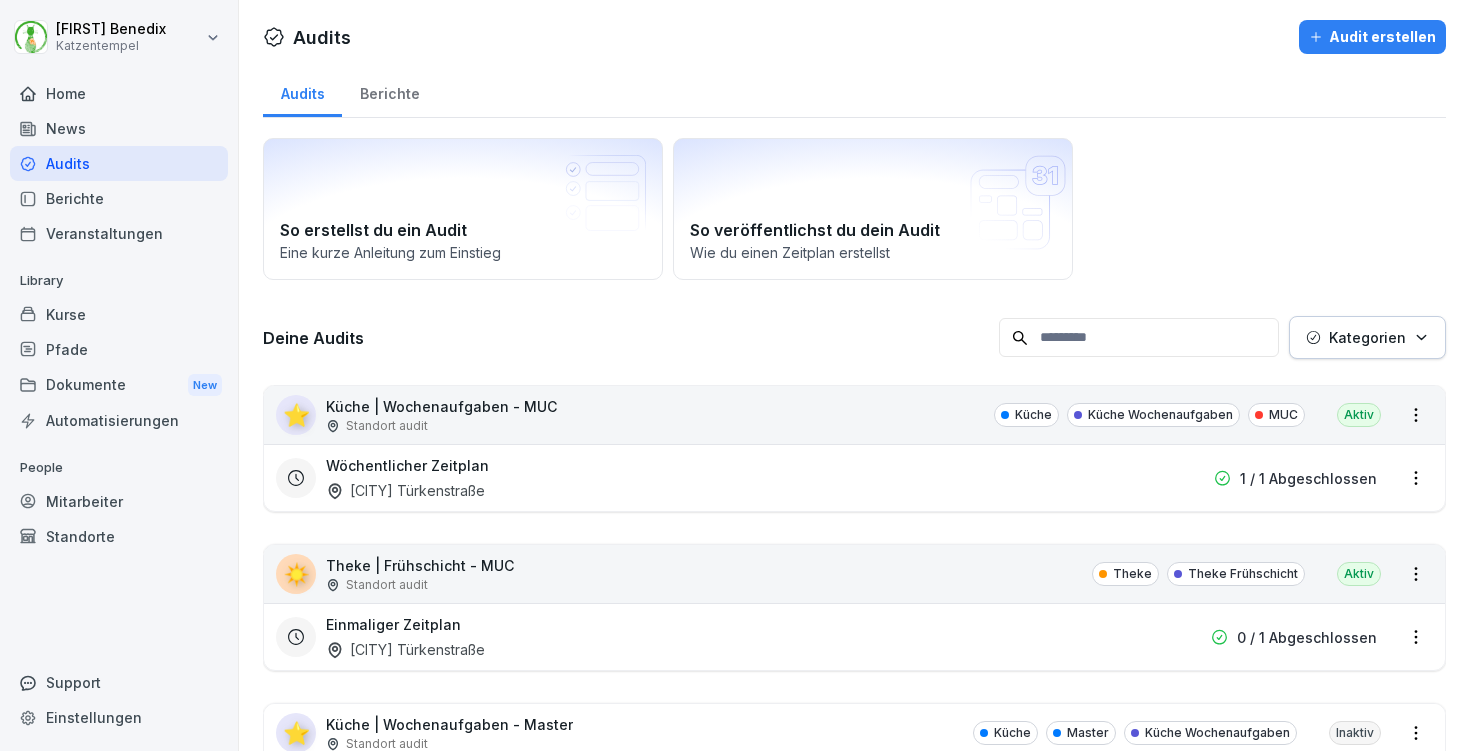 click on "Berichte" at bounding box center (389, 91) 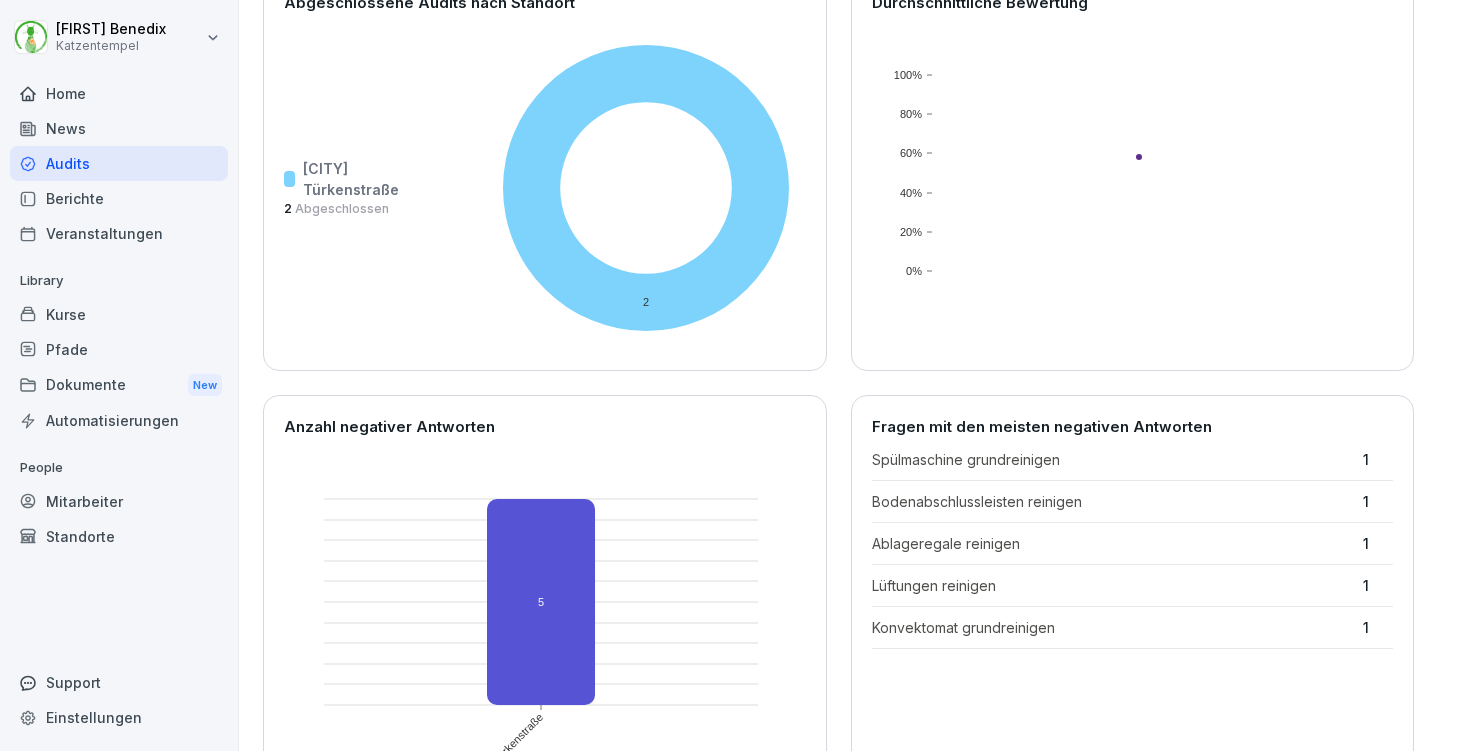 scroll, scrollTop: 0, scrollLeft: 0, axis: both 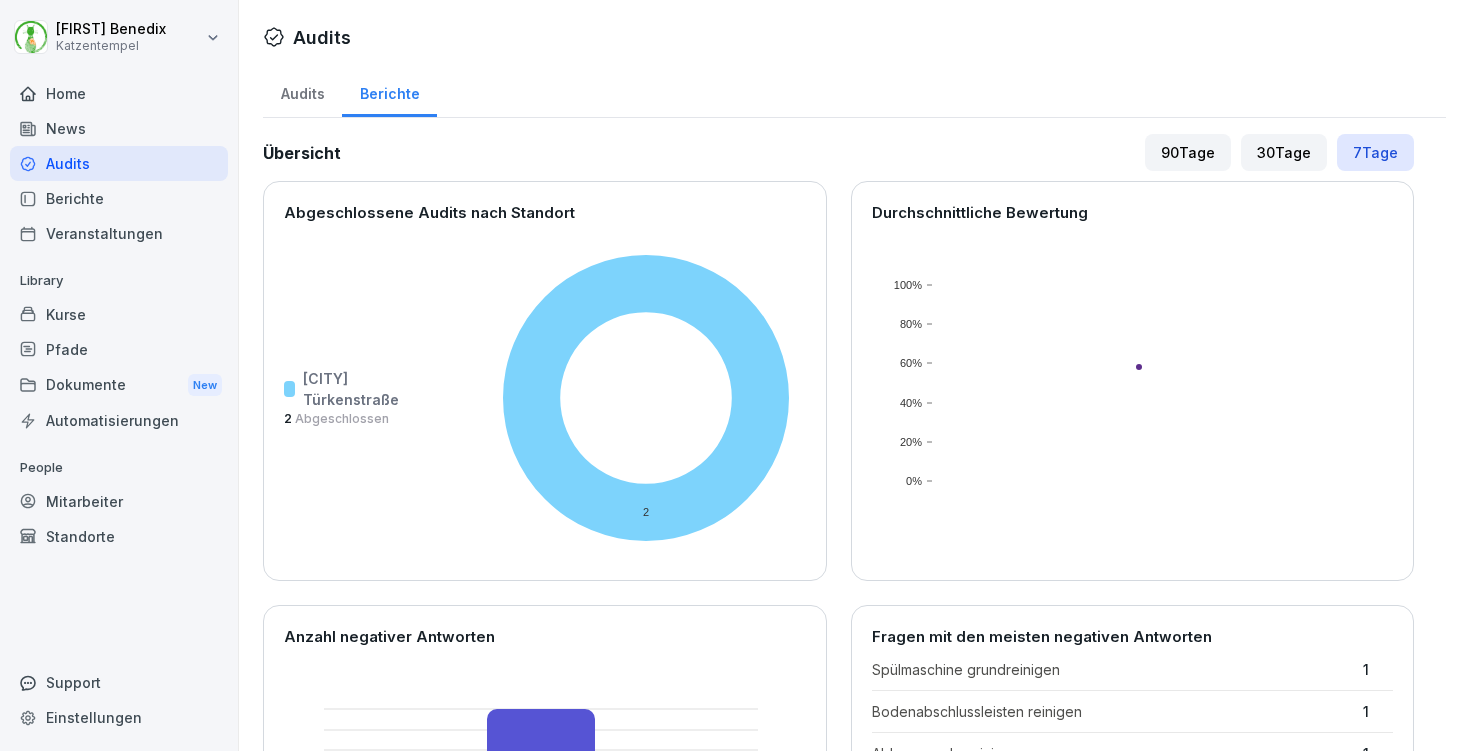 click on "Audits" at bounding box center [302, 91] 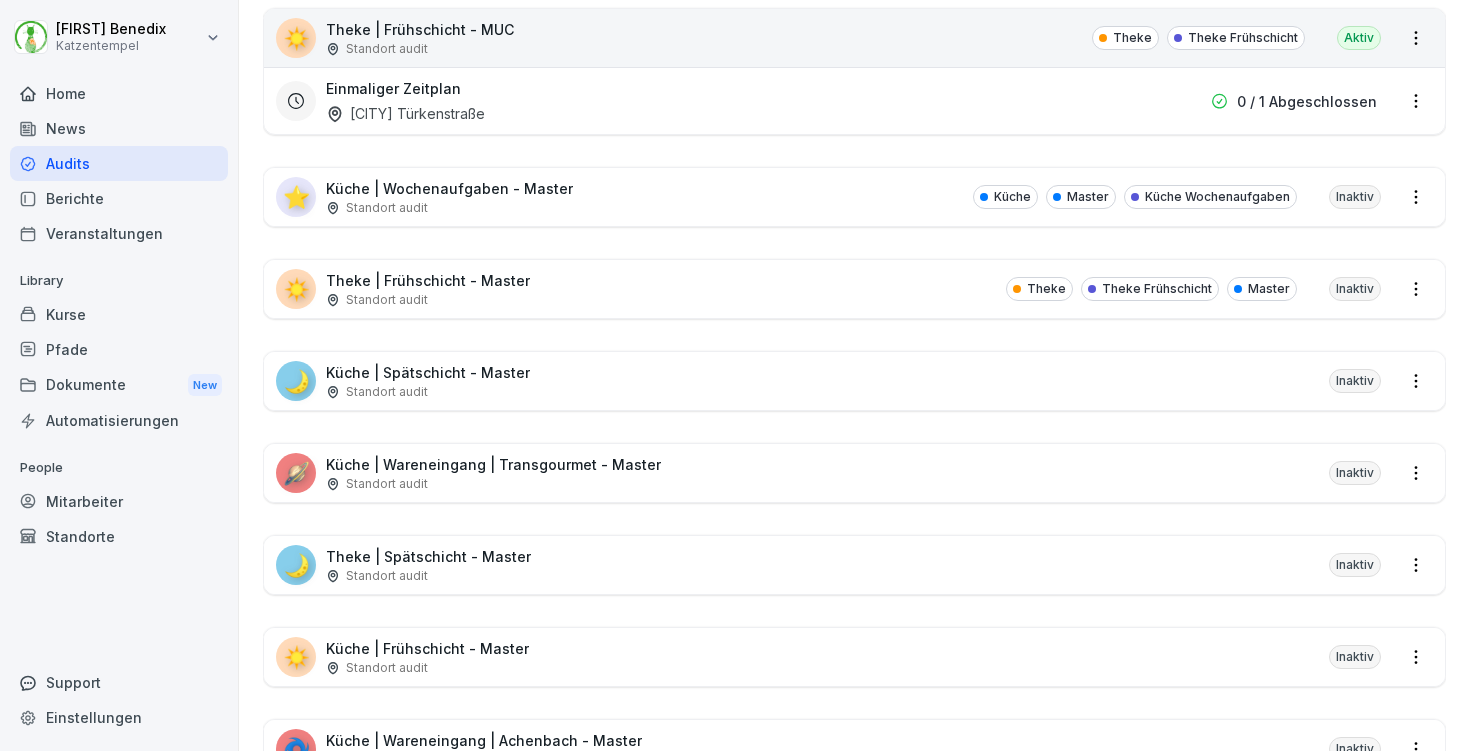 scroll, scrollTop: 0, scrollLeft: 0, axis: both 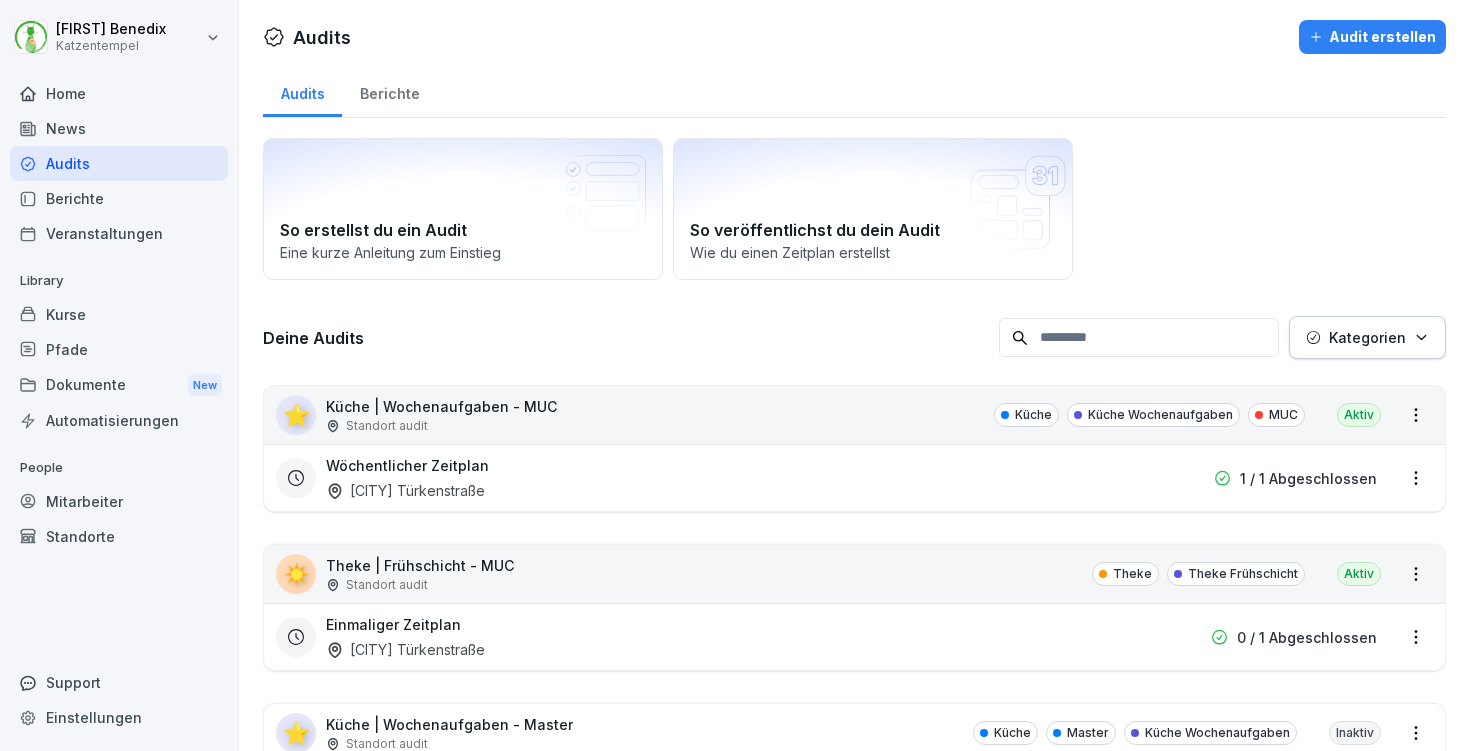 click on "Home" at bounding box center (119, 93) 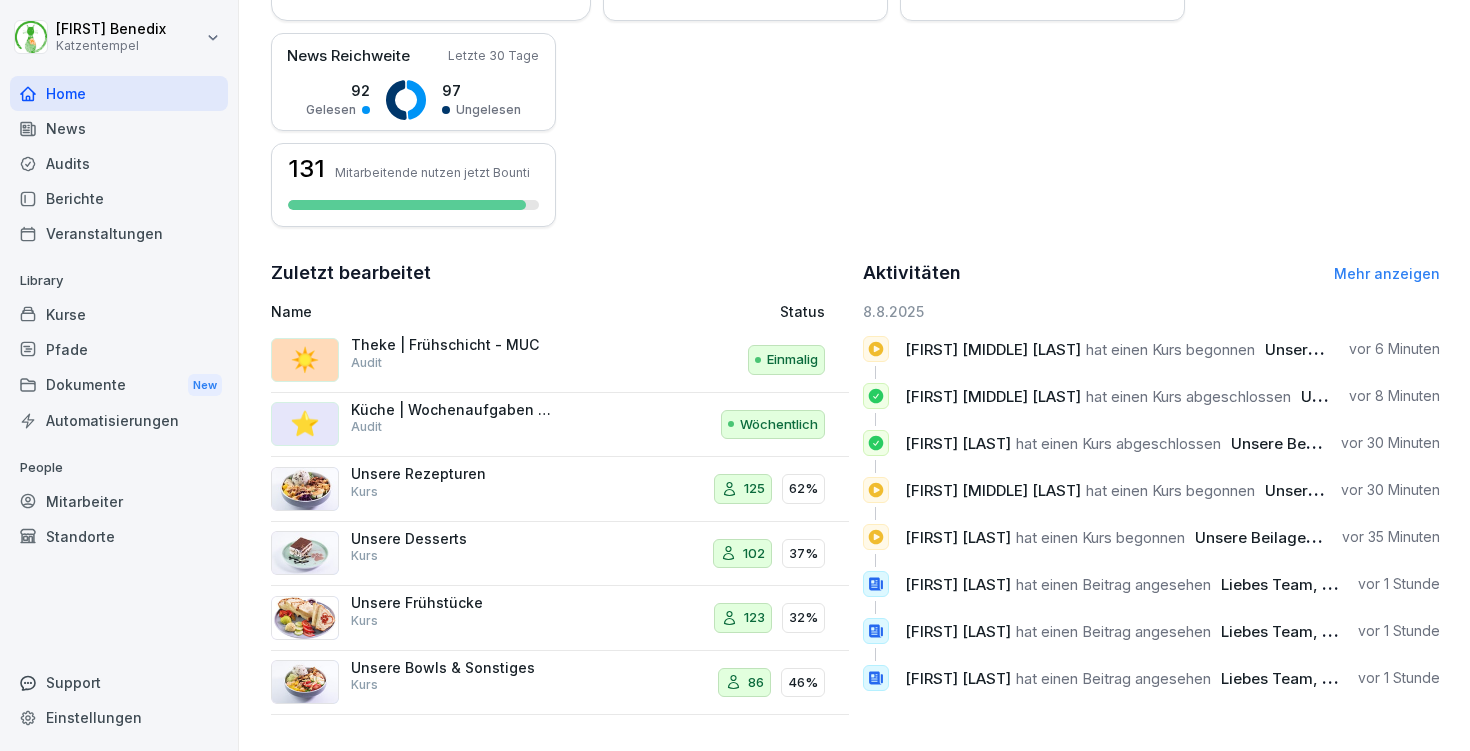 scroll, scrollTop: 482, scrollLeft: 0, axis: vertical 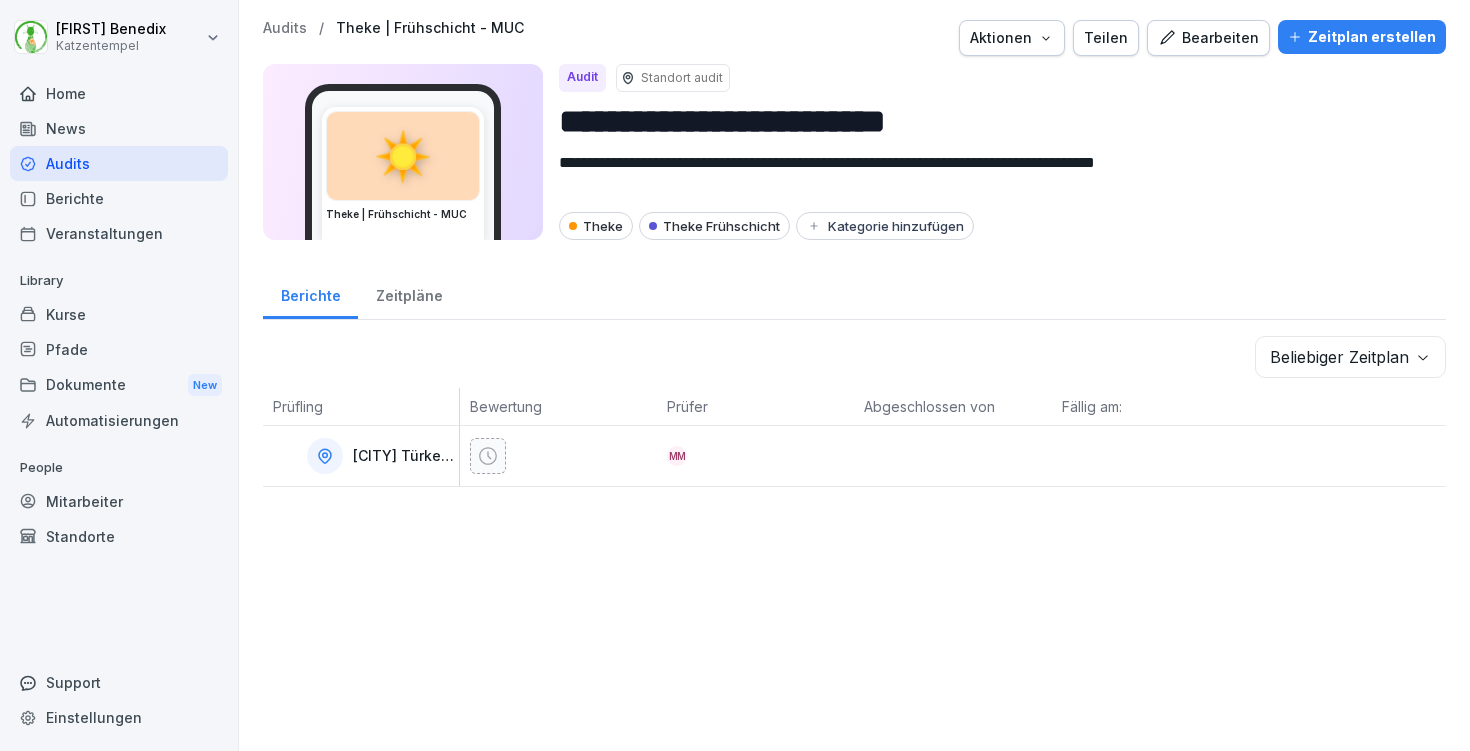 click 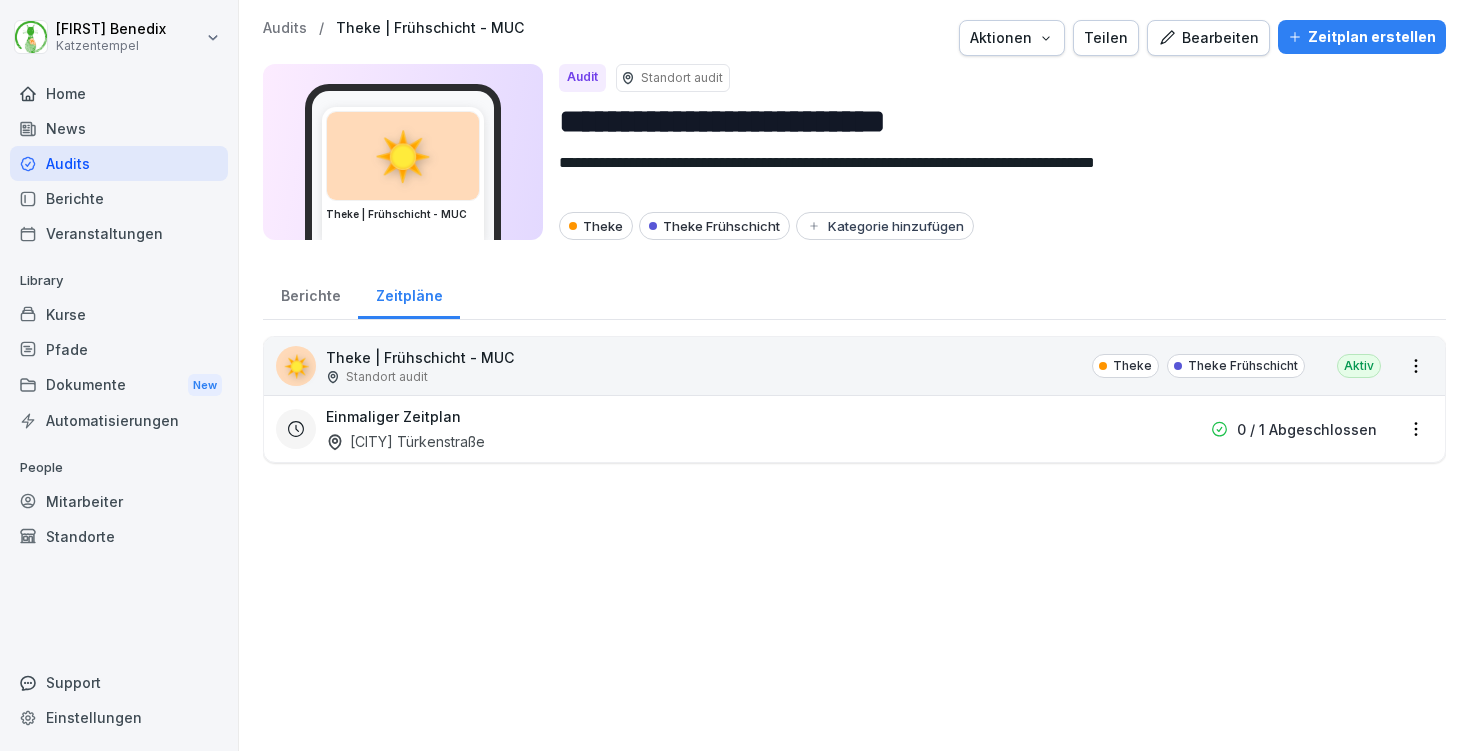 click on "Einmaliger Zeitplan [CITY] Türkenstraße" at bounding box center (726, 429) 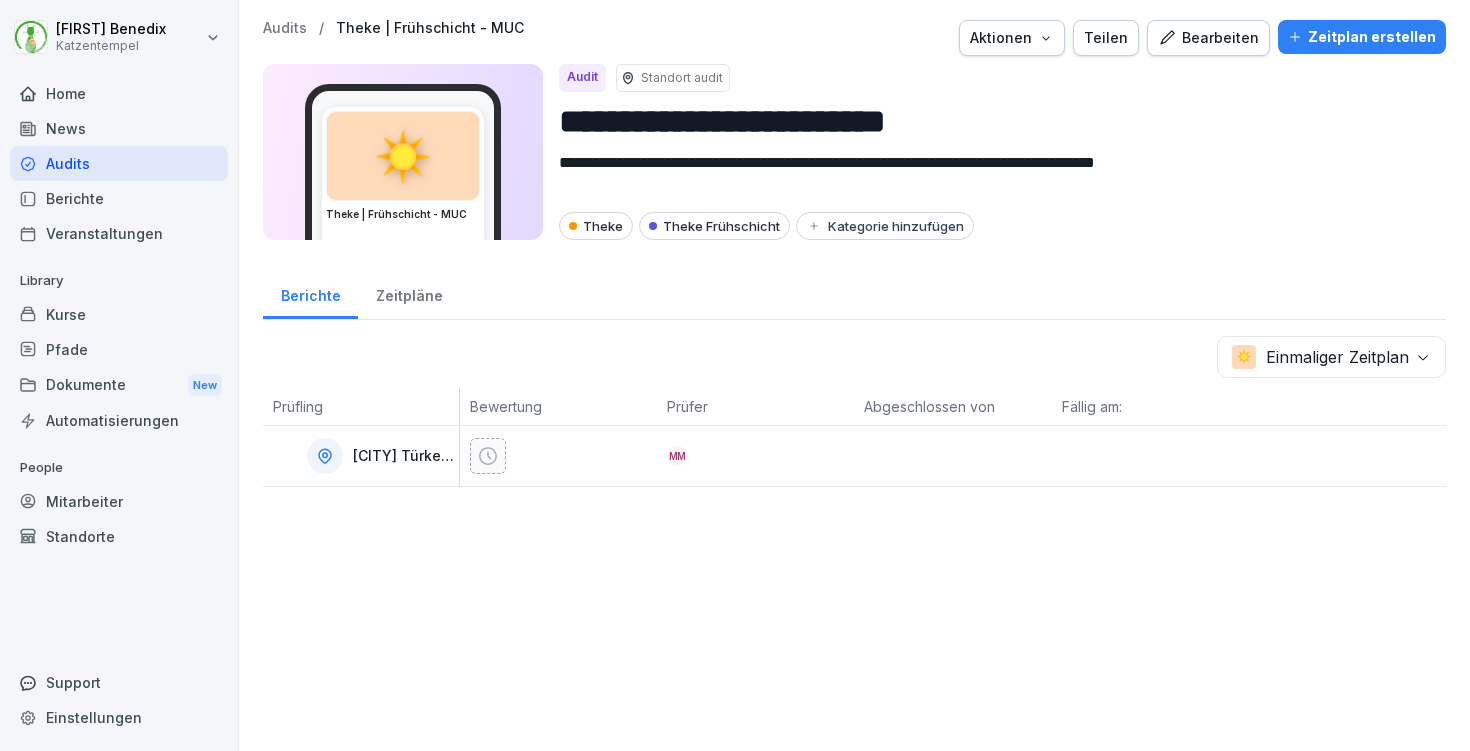 click on "**********" at bounding box center [735, 375] 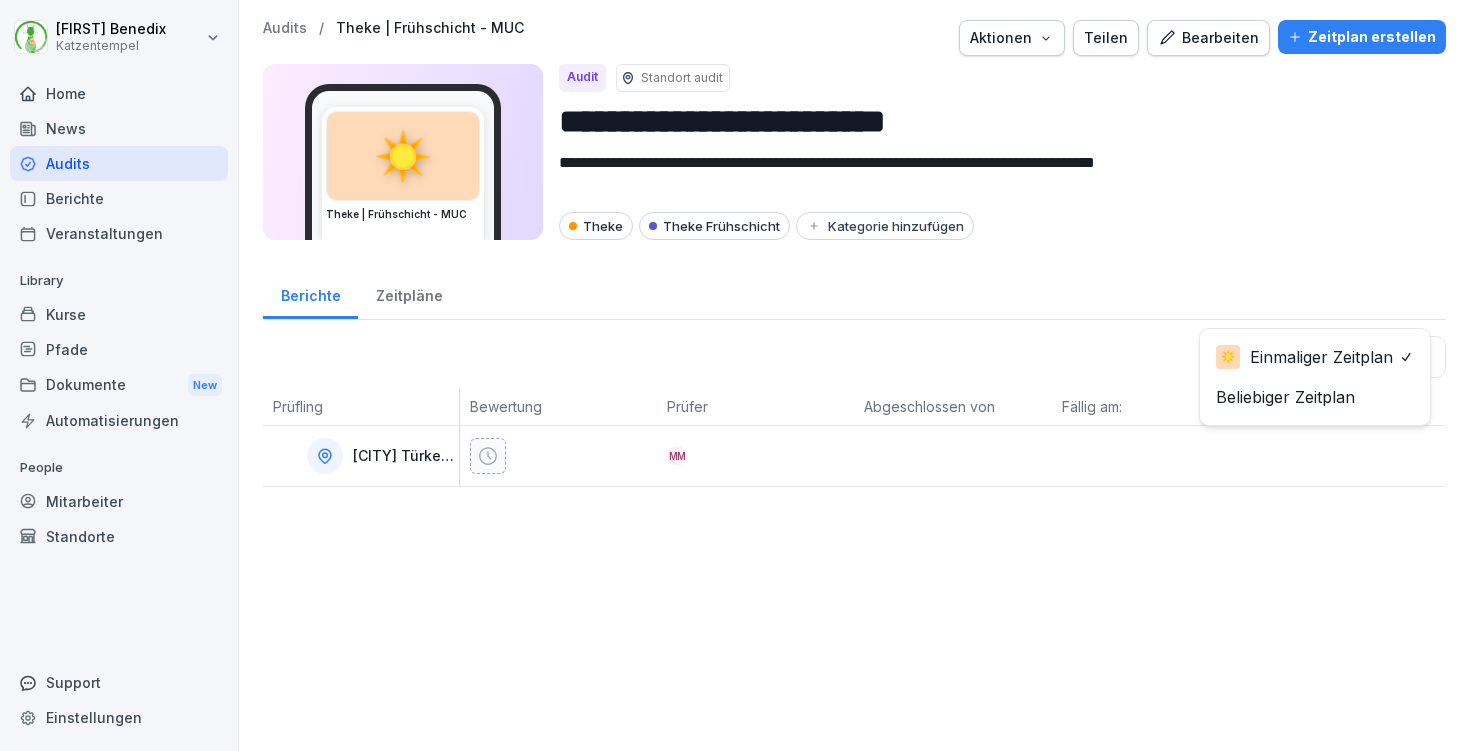 click on "**********" at bounding box center [735, 375] 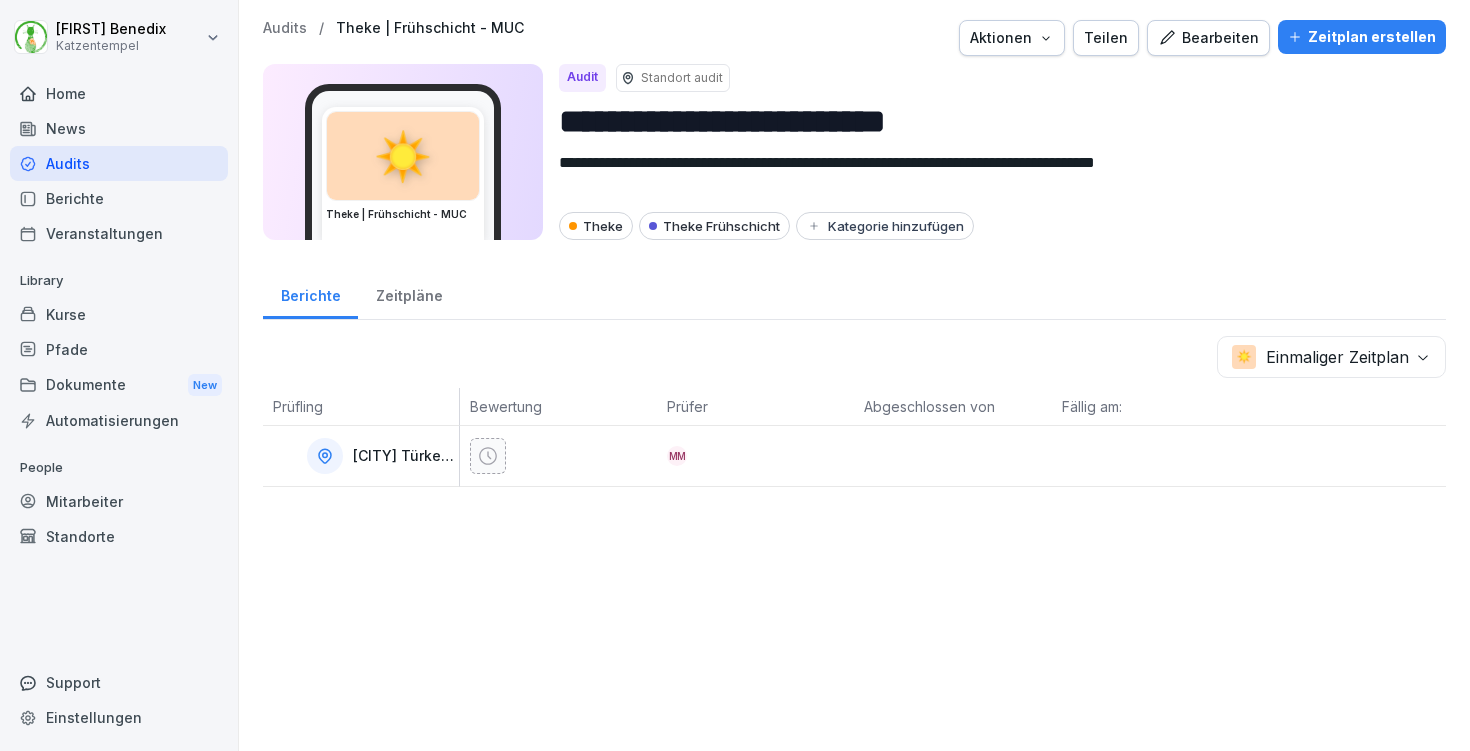 click on "Audits" at bounding box center (285, 28) 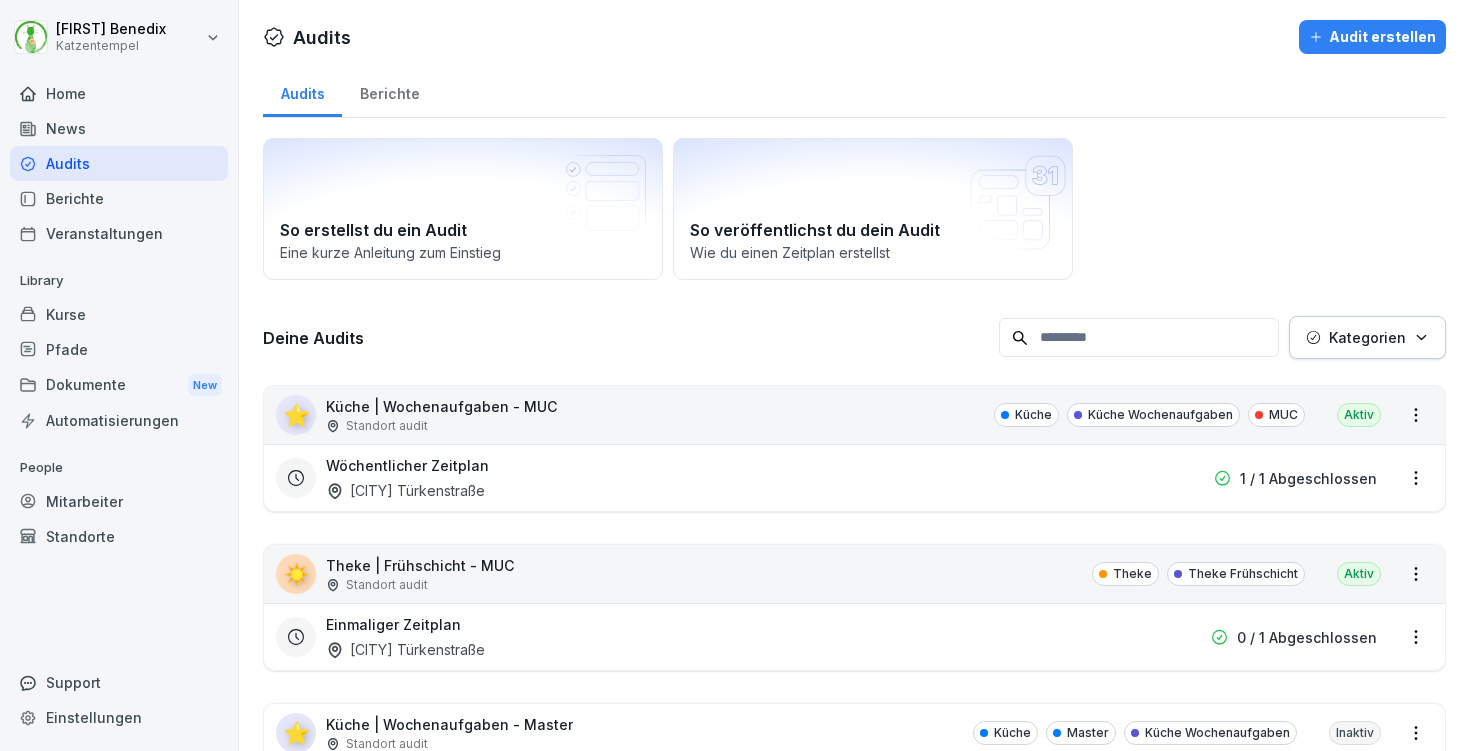 click on "Laura Benedix Katzentempel Home News Audits Berichte Veranstaltungen Library Kurse Pfade Dokumente New Automatisierungen People Mitarbeiter Standorte Support Einstellungen Audits Audit erstellen Audits Berichte So erstellst du ein Audit Eine kurze Anleitung zum Einstieg So veröffentlichst du dein Audit Wie du einen Zeitplan erstellst Deine Audits Kategorien ⭐ Küche | Wochenaufgaben - MUC Standort audit Küche Küche Wochenaufgaben MUC Aktiv Wöchentlicher Zeitplan [CITY] Türkenstraße 1 / 1 Abgeschlossen ☀️ Theke | Frühschicht - MUC Standort audit Theke Theke Frühschicht Aktiv Einmaliger Zeitplan [CITY] Türkenstraße 0 / 1 Abgeschlossen ⭐ Küche | Wochenaufgaben - Master Standort audit Küche Master Küche Wochenaufgaben Inaktiv ☀️ Theke | Frühschicht - Master Standort audit Theke Theke Frühschicht Master Inaktiv 🌙 Küche | Spätschicht - Master Standort audit Inaktiv 🪐 Küche | Wareneingang | Transgourmet - Master Standort audit Inaktiv 🌙 Theke | Spätschicht - Master 🌀" at bounding box center [735, 375] 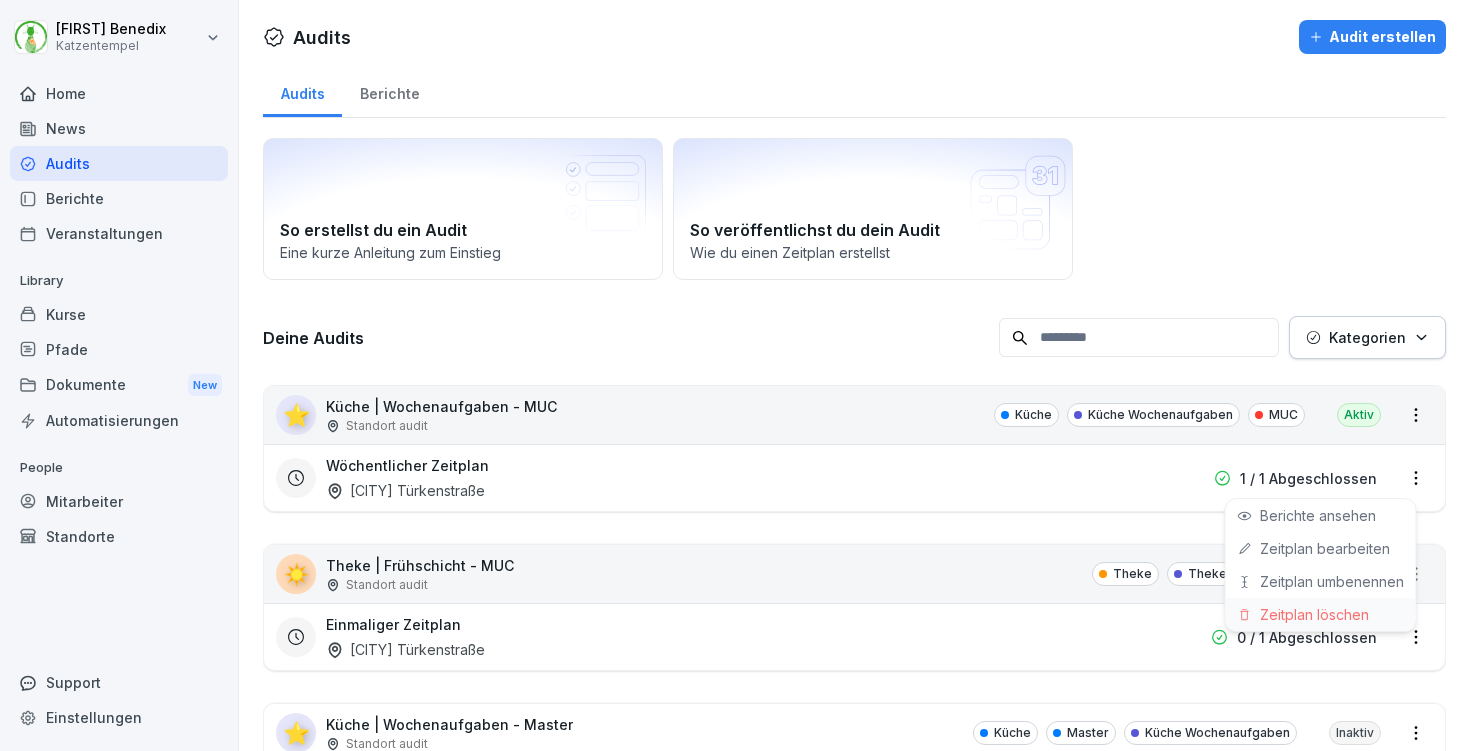 click on "Zeitplan löschen" at bounding box center (1321, 614) 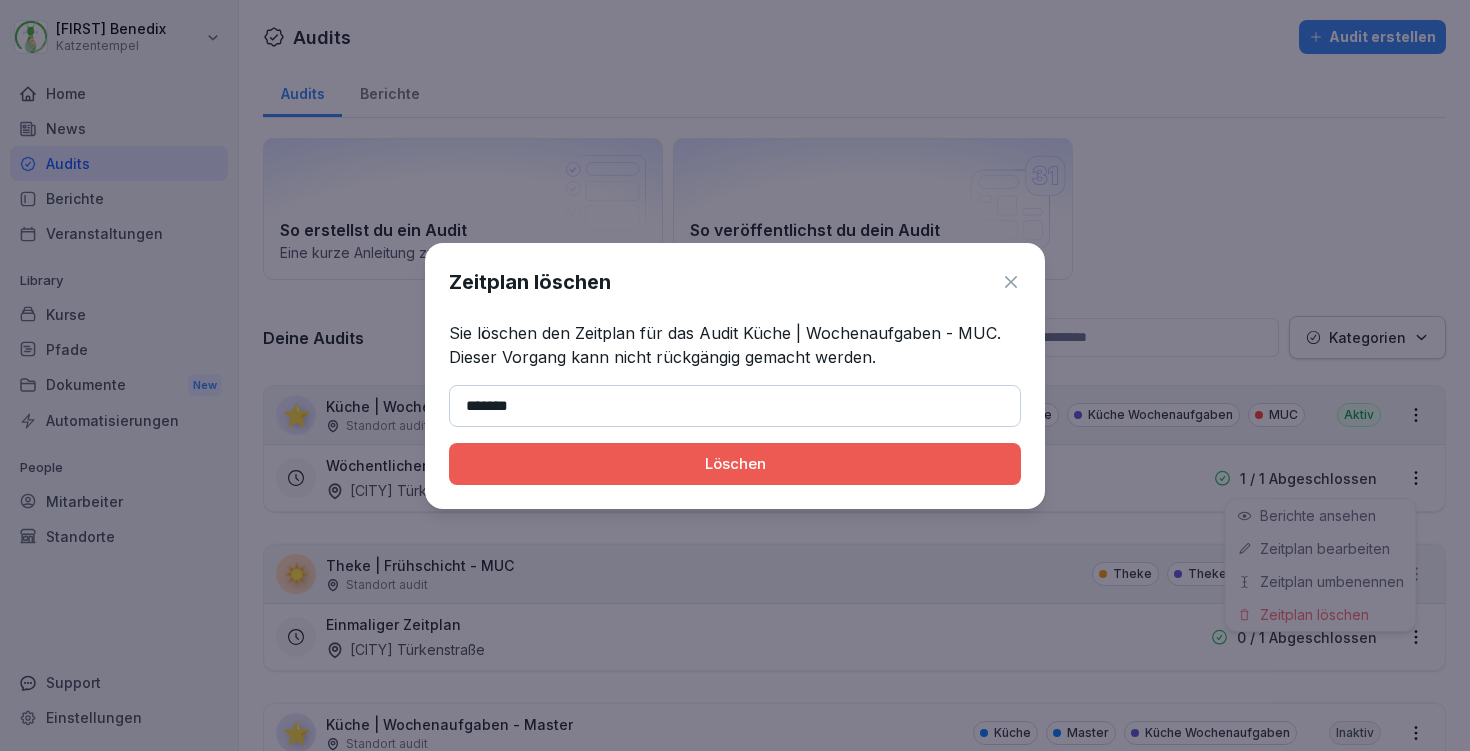 type on "*******" 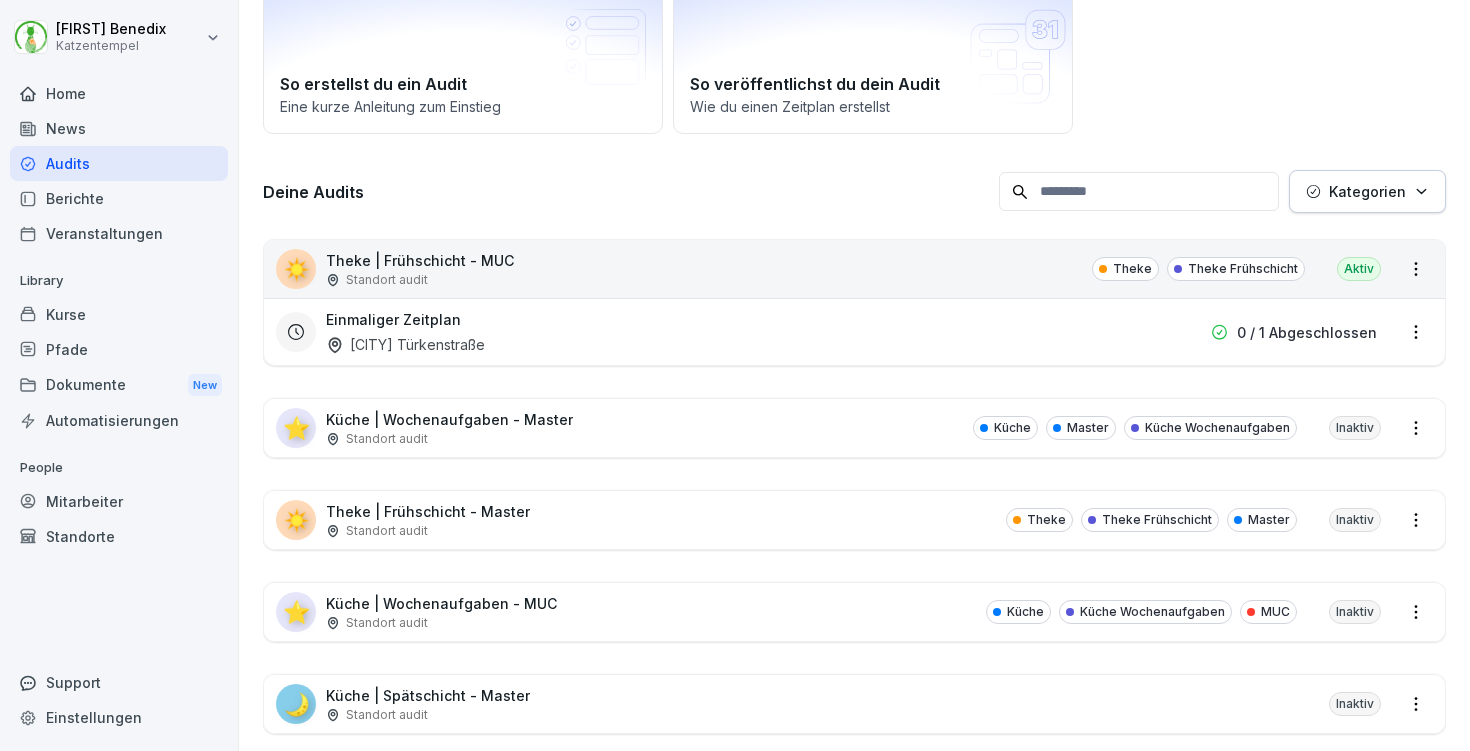 scroll, scrollTop: 0, scrollLeft: 0, axis: both 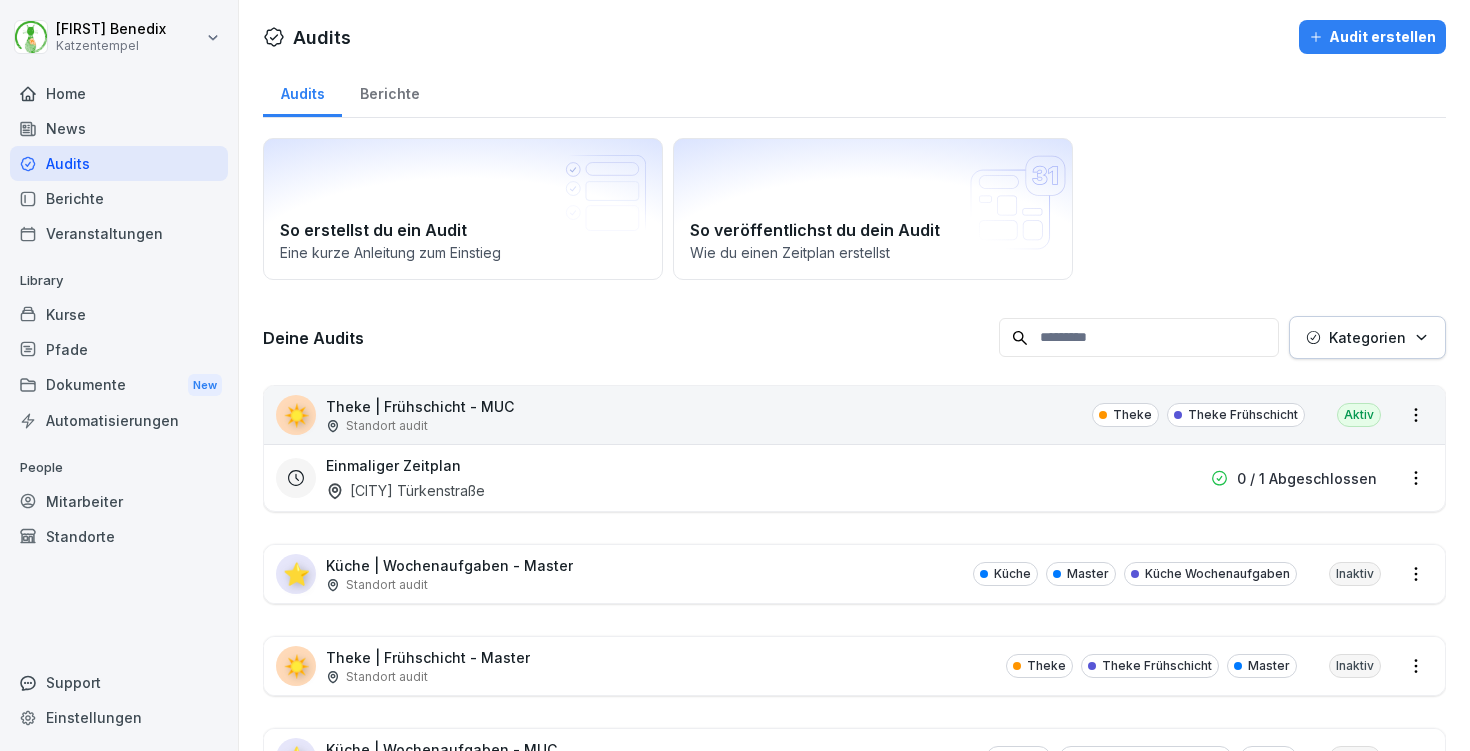 click on "Berichte" at bounding box center [389, 91] 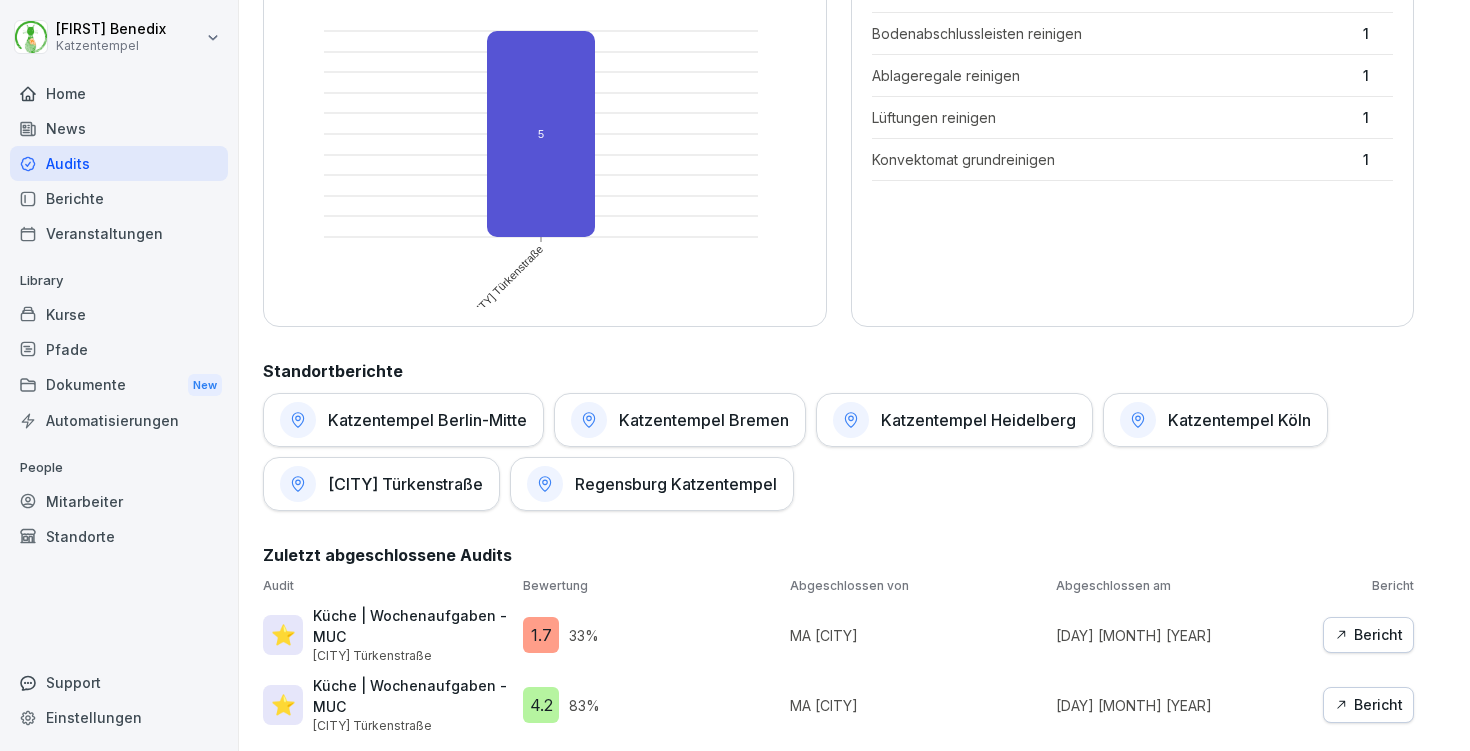 scroll, scrollTop: 0, scrollLeft: 0, axis: both 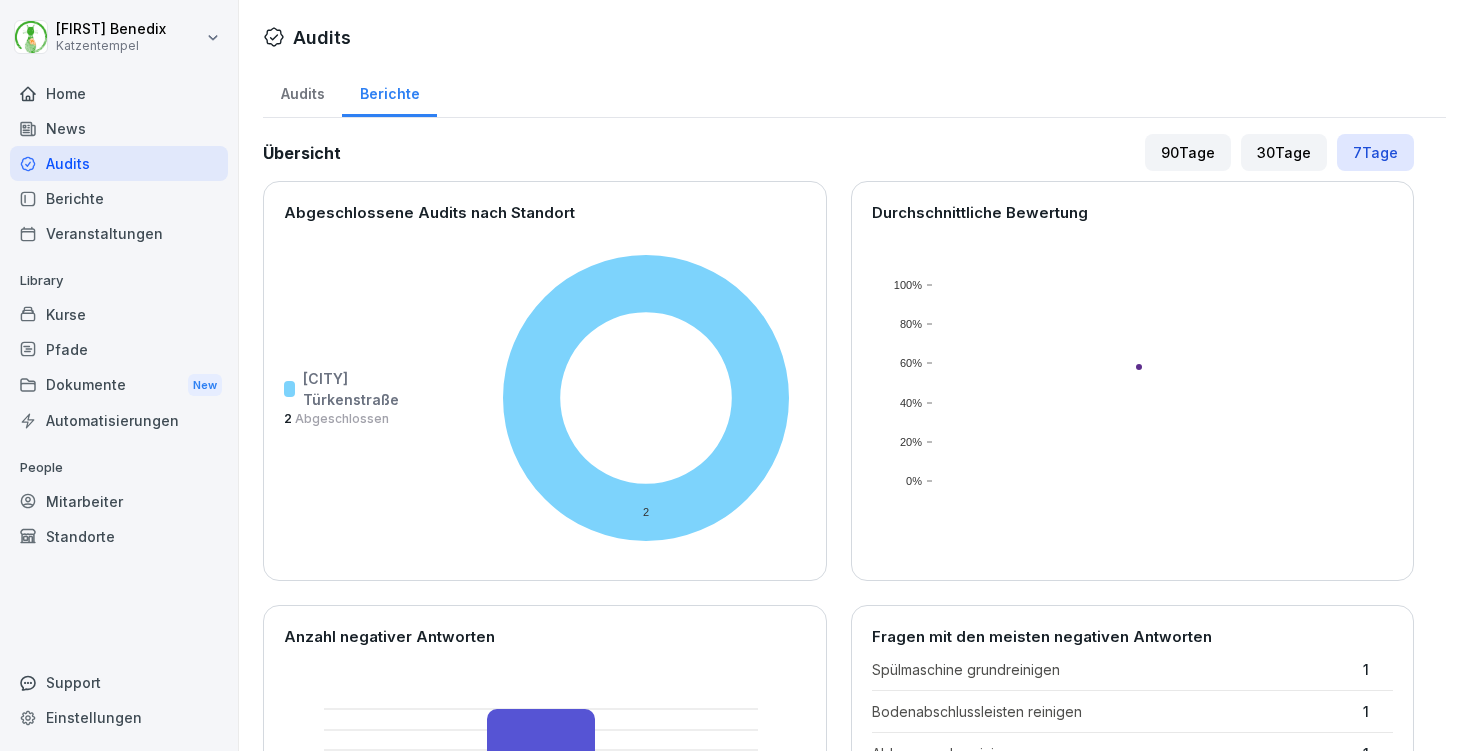 click on "News" at bounding box center [119, 128] 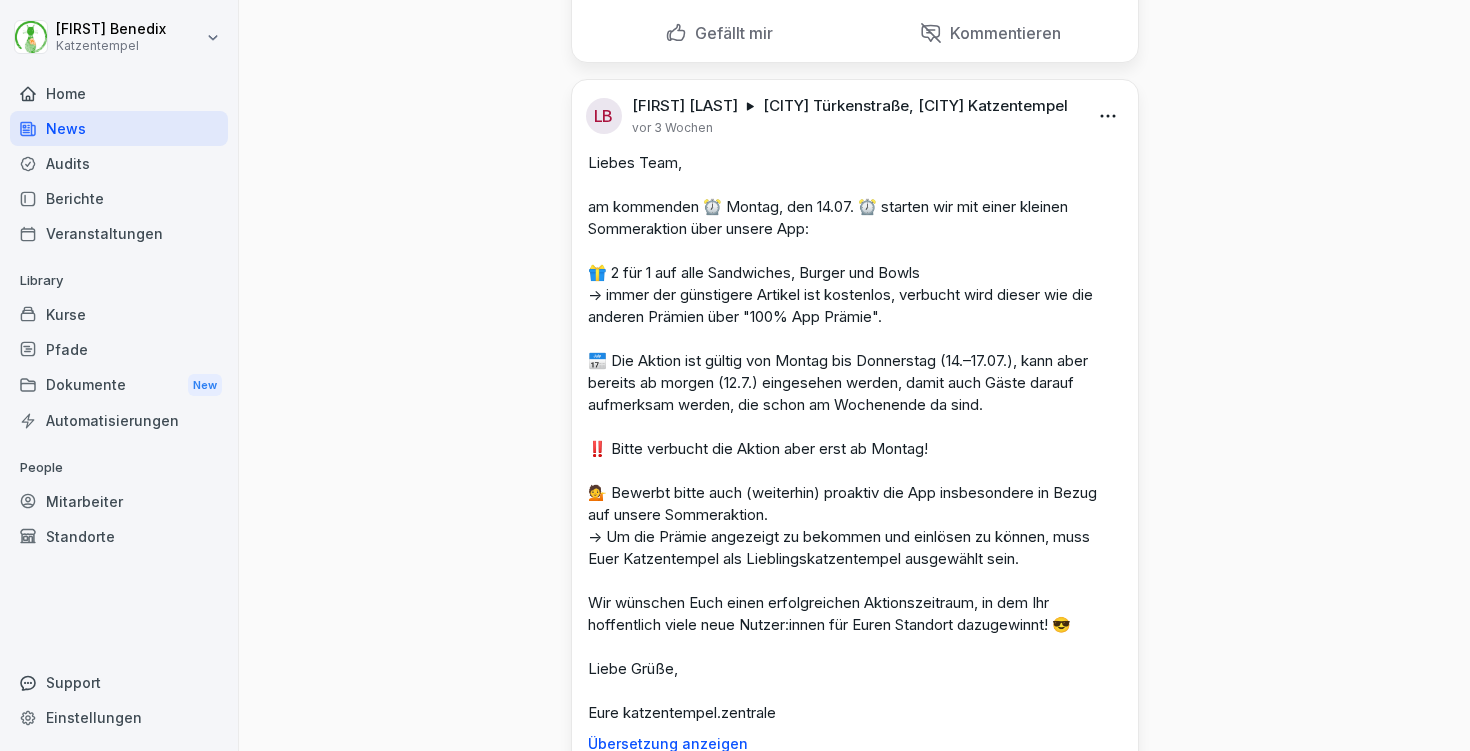 scroll, scrollTop: 999, scrollLeft: 0, axis: vertical 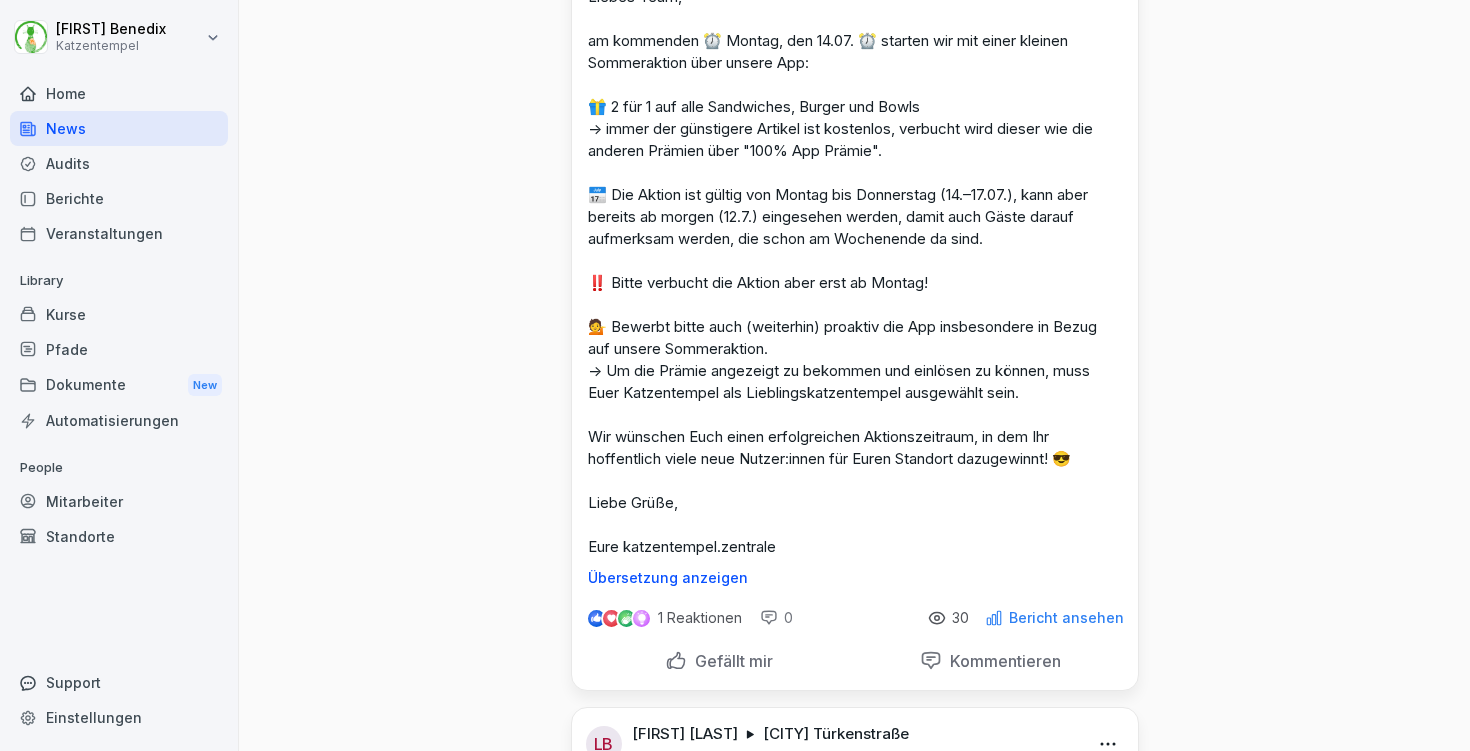 click on "Liebes Team,
am kommenden ⏰ Montag, den 14.07. ⏰ starten wir mit einer kleinen Sommeraktion über unsere App:
🎁 2 für 1 auf alle Sandwiches, Burger und Bowls
-> immer der günstigere Artikel ist kostenlos, verbucht wird dieser wie die anderen Prämien über "100% App Prämie".
📅 Die Aktion ist gültig von Montag bis Donnerstag (14.–17.07.), kann aber bereits ab morgen (12.7.) eingesehen werden, damit auch Gäste darauf aufmerksam werden, die schon am Wochenende da sind.
‼️ Bitte verbucht die Aktion aber erst ab Montag!
💁 Bewerbt bitte auch (weiterhin) proaktiv die App insbesondere in Bezug auf unsere Sommeraktion.
-> Um die Prämie angezeigt zu bekommen und einlösen zu können, muss Euer Katzentempel als Lieblingskatzentempel ausgewählt sein.
Wir wünschen Euch einen erfolgreichen Aktionszeitraum, in dem Ihr hoffentlich viele neue Nutzer:innen für Euren Standort dazugewinnt! 😎
Liebe Grüße,
Eure katzentempel.zentrale" at bounding box center (855, 272) 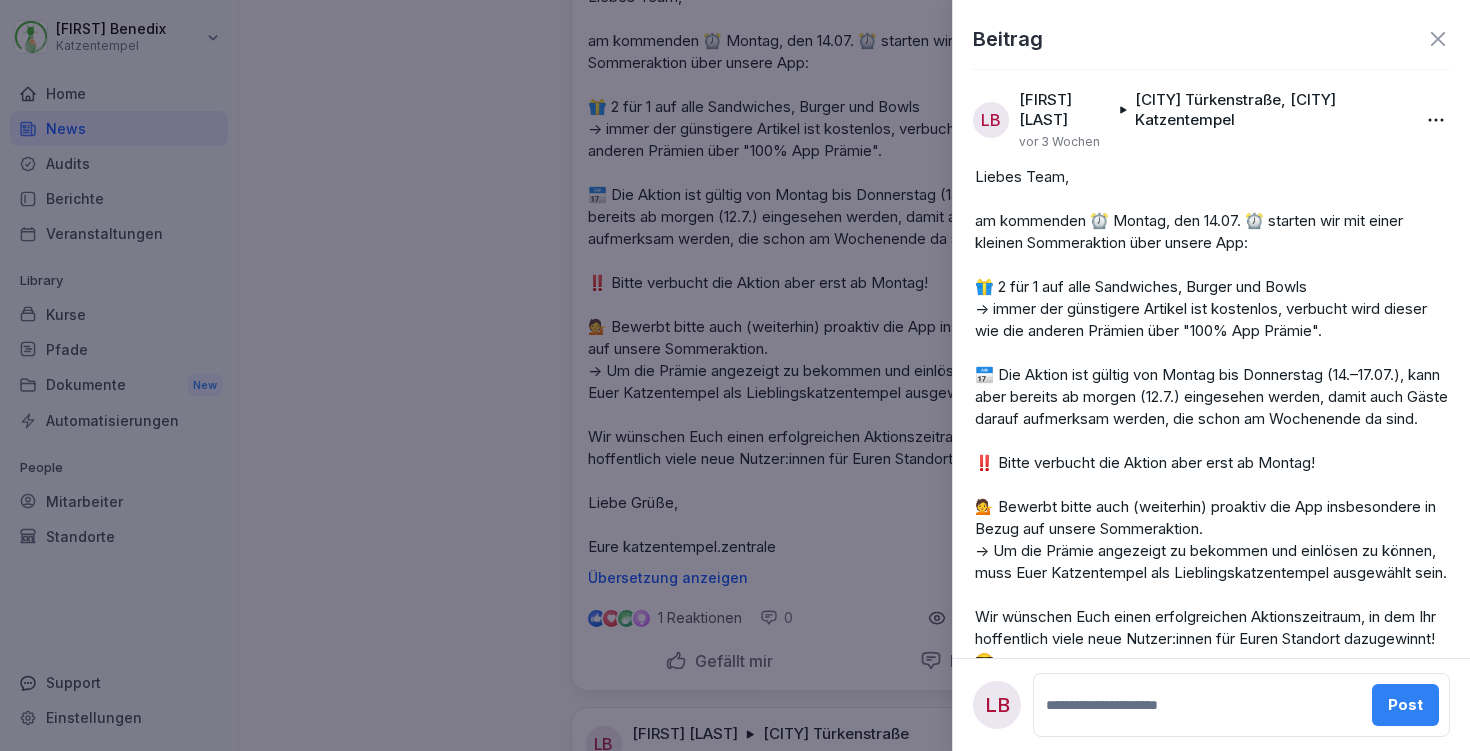 scroll, scrollTop: 301, scrollLeft: 0, axis: vertical 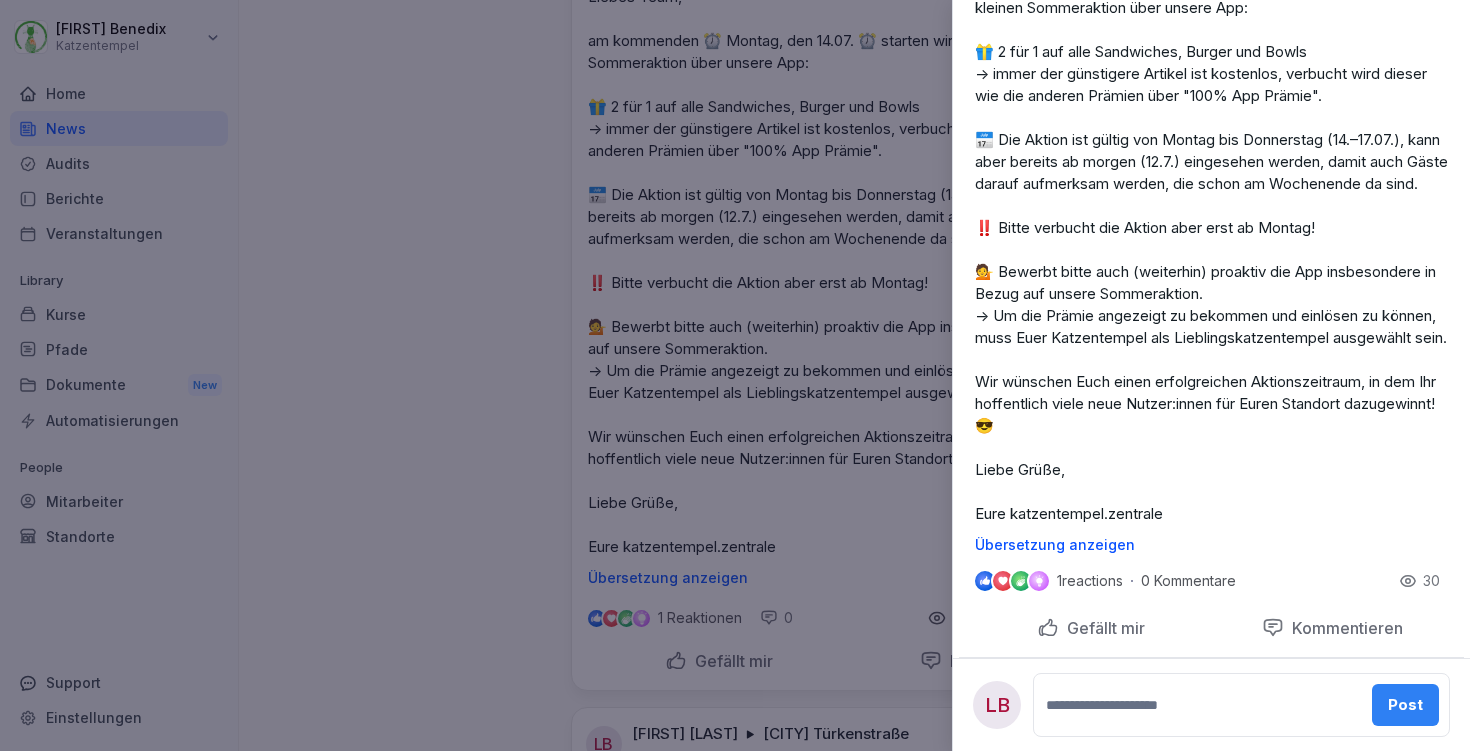 click on "Liebes Team,
am kommenden ⏰ Montag, den 14.07. ⏰ starten wir mit einer kleinen Sommeraktion über unsere App:
🎁 2 für 1 auf alle Sandwiches, Burger und Bowls
-> immer der günstigere Artikel ist kostenlos, verbucht wird dieser wie die anderen Prämien über "100% App Prämie".
📅 Die Aktion ist gültig von Montag bis Donnerstag (14.–17.07.), kann aber bereits ab morgen (12.7.) eingesehen werden, damit auch Gäste darauf aufmerksam werden, die schon am Wochenende da sind.
‼️ Bitte verbucht die Aktion aber erst ab Montag!
💁 Bewerbt bitte auch (weiterhin) proaktiv die App insbesondere in Bezug auf unsere Sommeraktion.
-> Um die Prämie angezeigt zu bekommen und einlösen zu können, muss Euer Katzentempel als Lieblingskatzentempel ausgewählt sein.
Wir wünschen Euch einen erfolgreichen Aktionszeitraum, in dem Ihr hoffentlich viele neue Nutzer:innen für Euren Standort dazugewinnt! 😎
Liebe Grüße,
Eure katzentempel.zentrale" at bounding box center [1211, 228] 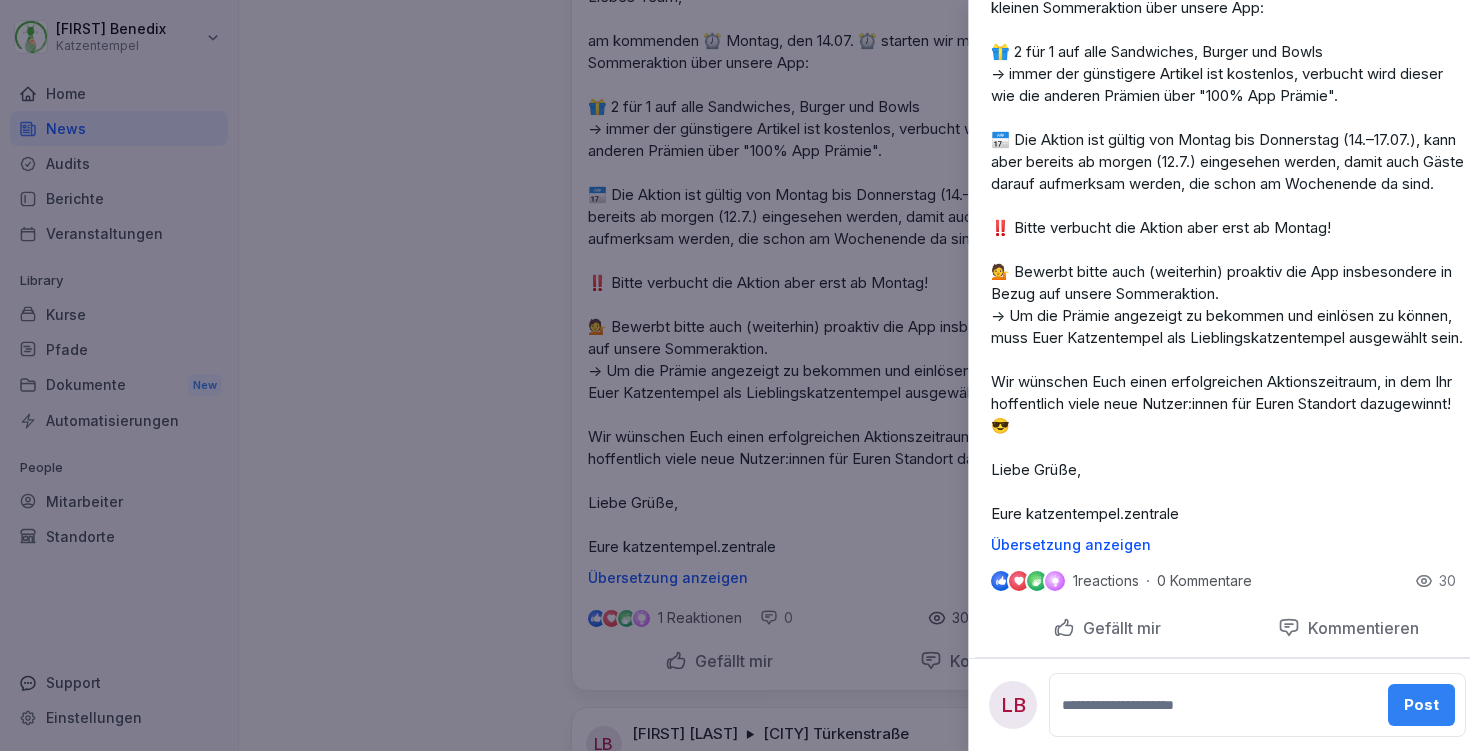 click at bounding box center (735, 375) 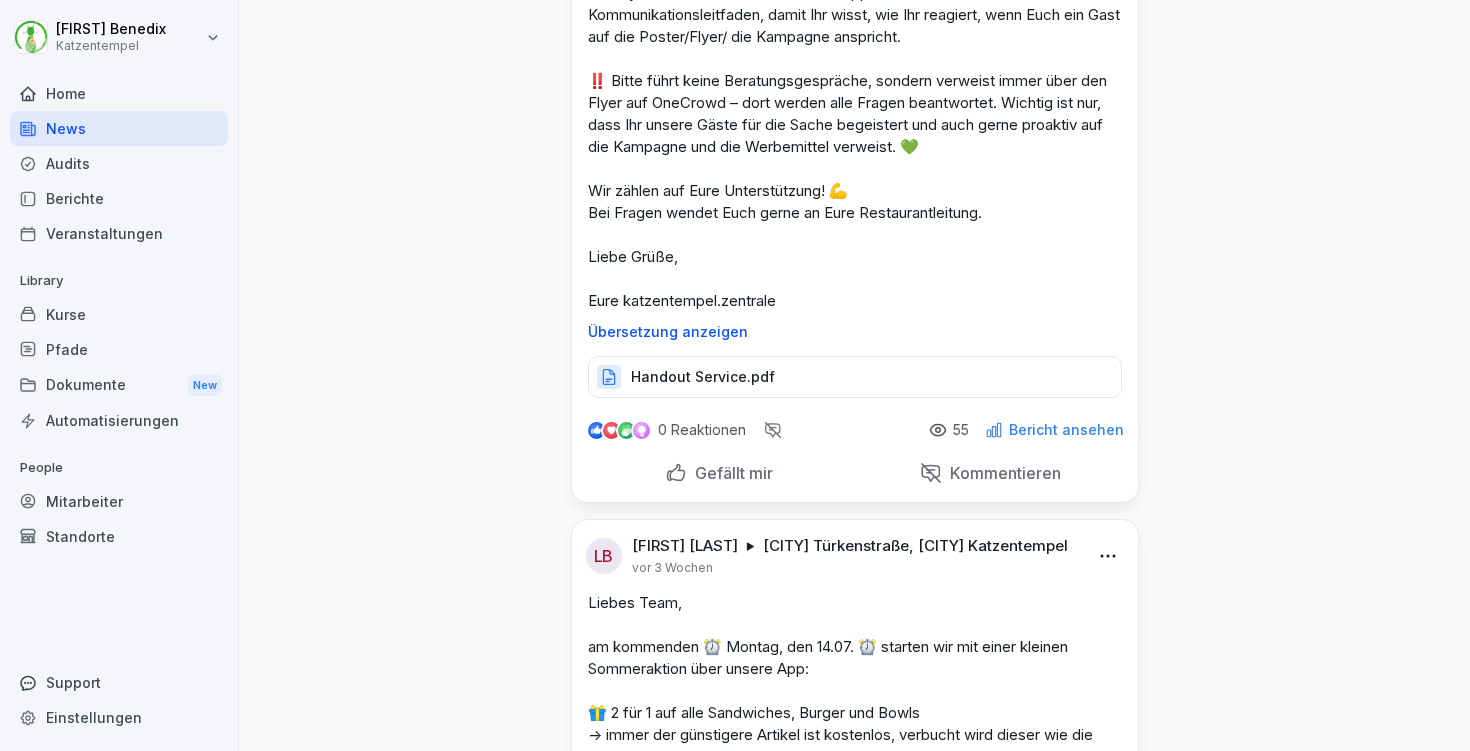 scroll, scrollTop: 0, scrollLeft: 0, axis: both 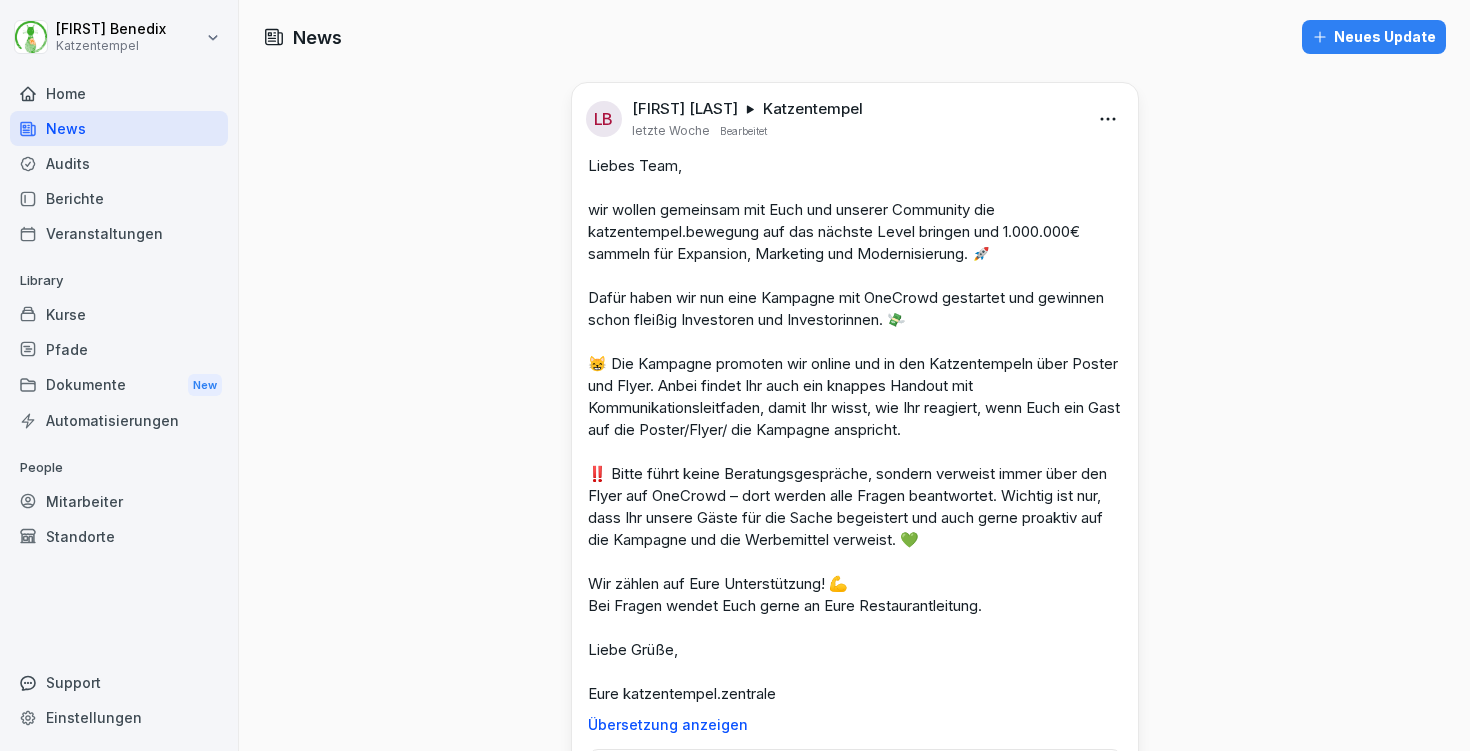 click on "Neues Update" at bounding box center [1374, 37] 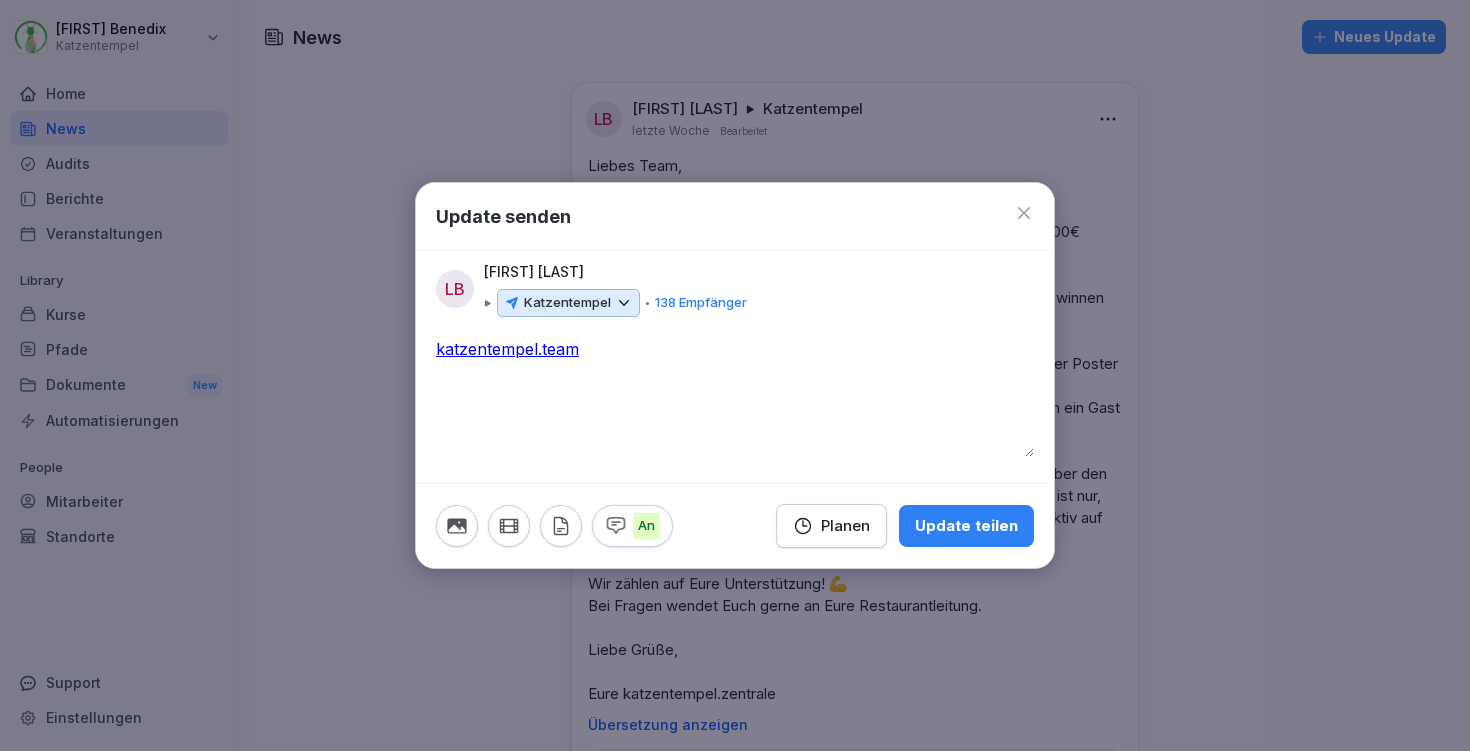 click on "**********" at bounding box center (735, 397) 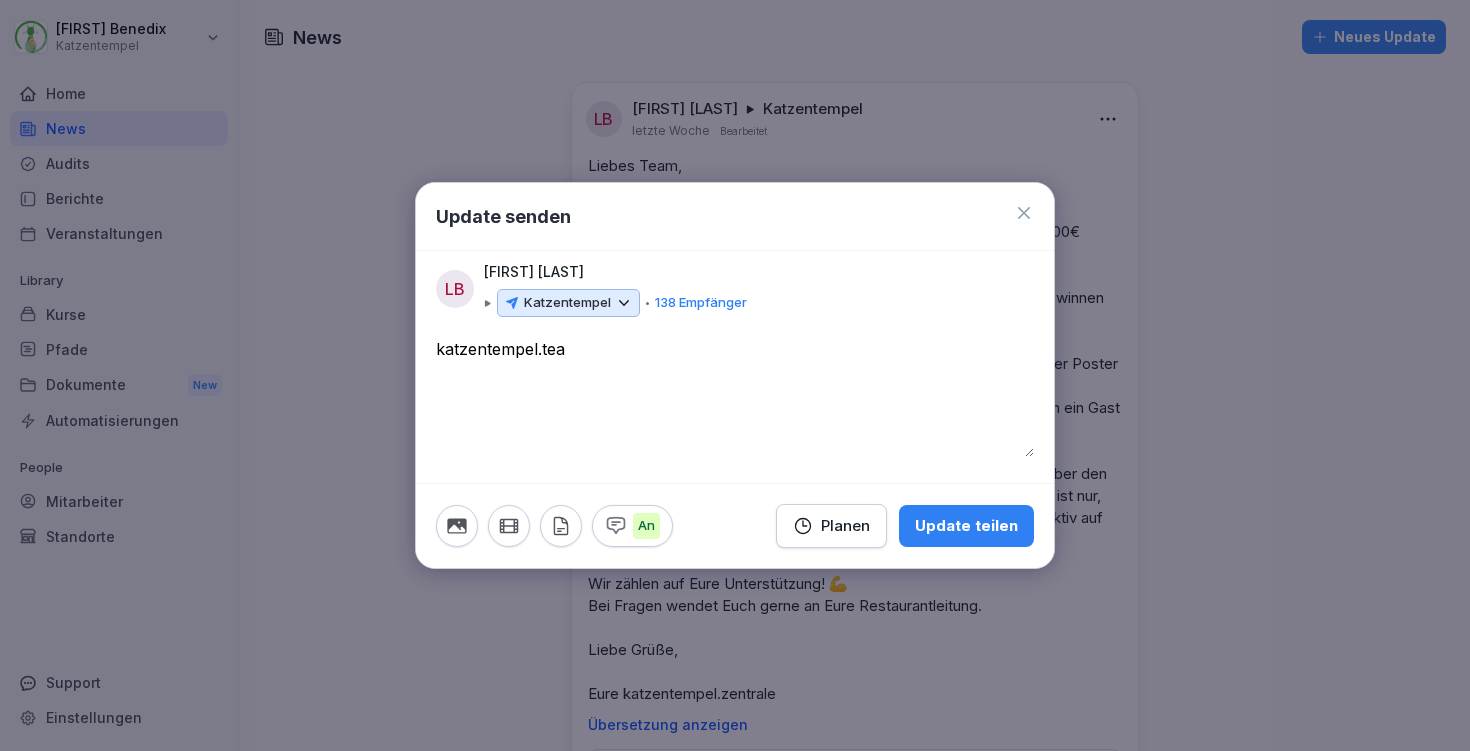 click on "**********" at bounding box center [735, 397] 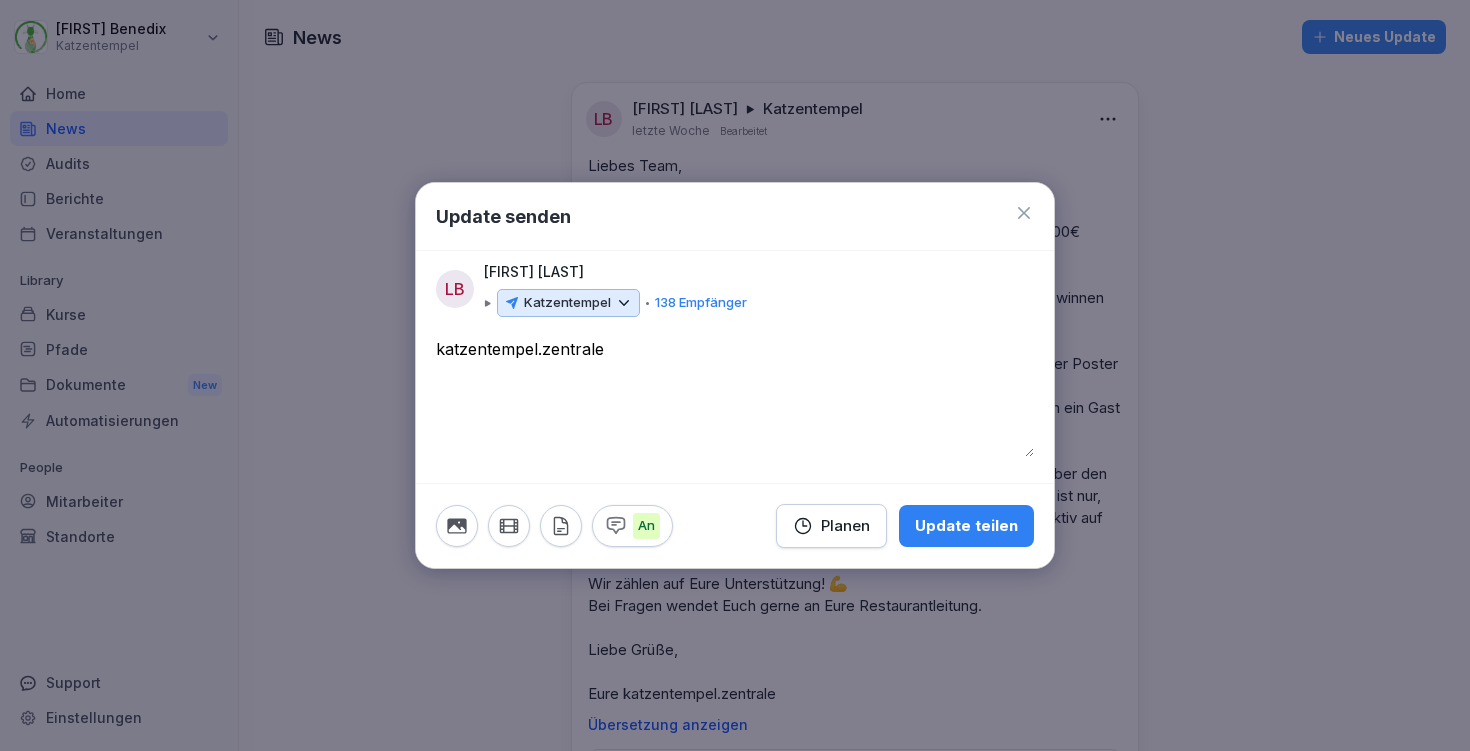 click on "**********" at bounding box center (735, 397) 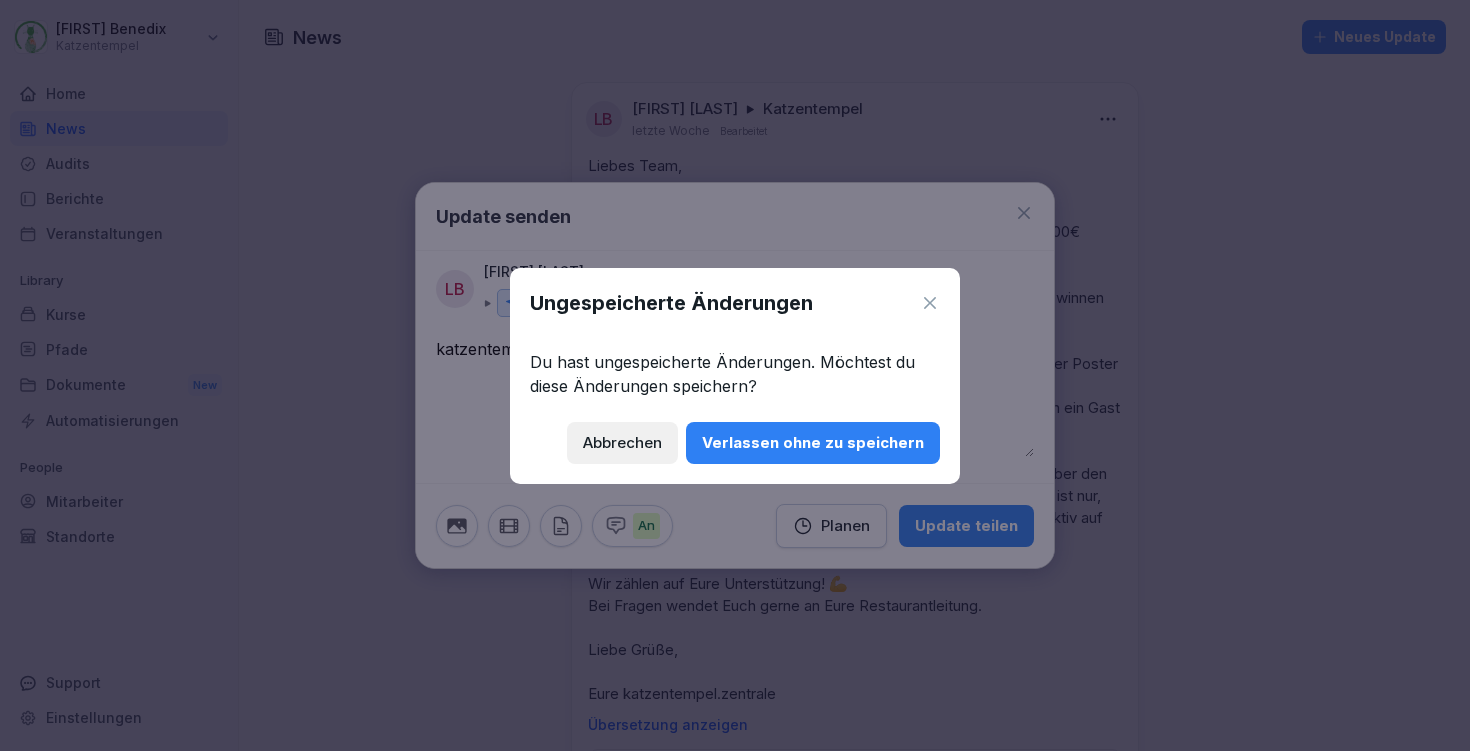 click on "Verlassen ohne zu speichern" at bounding box center (813, 443) 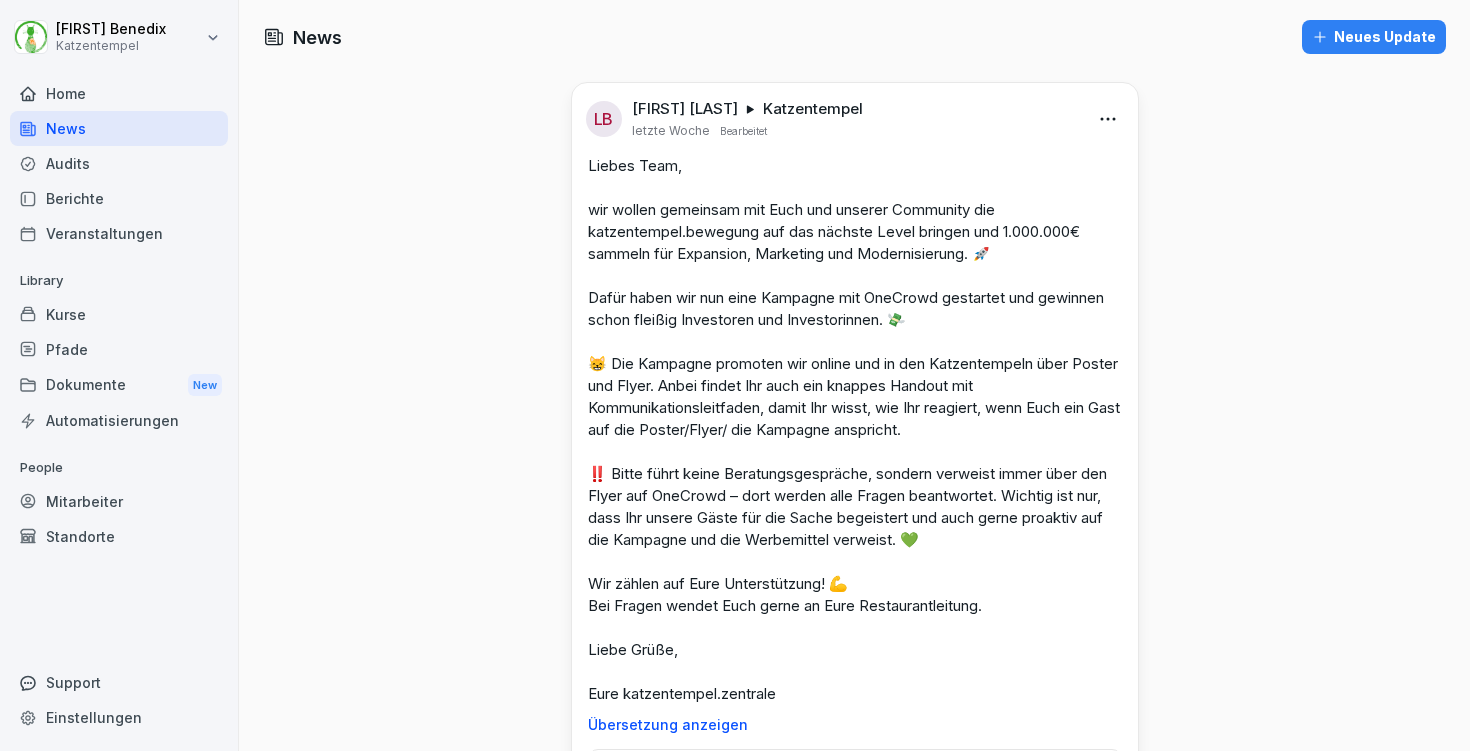 scroll, scrollTop: 0, scrollLeft: 0, axis: both 